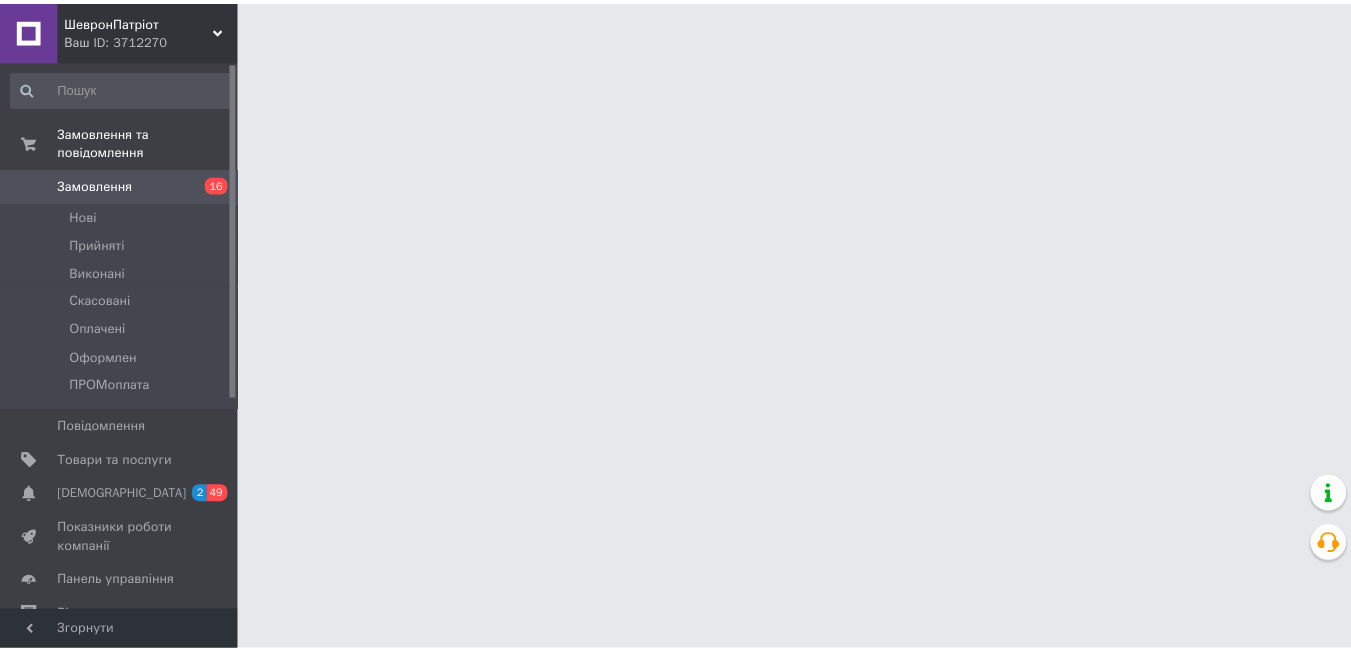 scroll, scrollTop: 0, scrollLeft: 0, axis: both 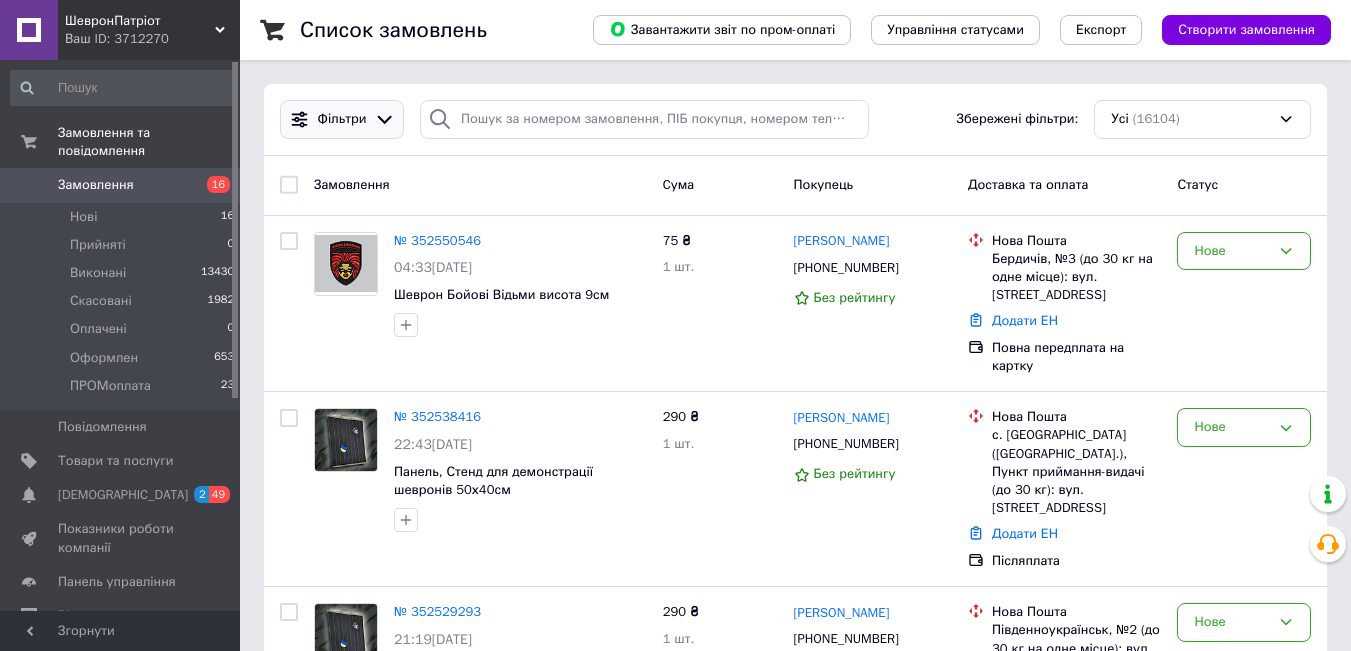 click 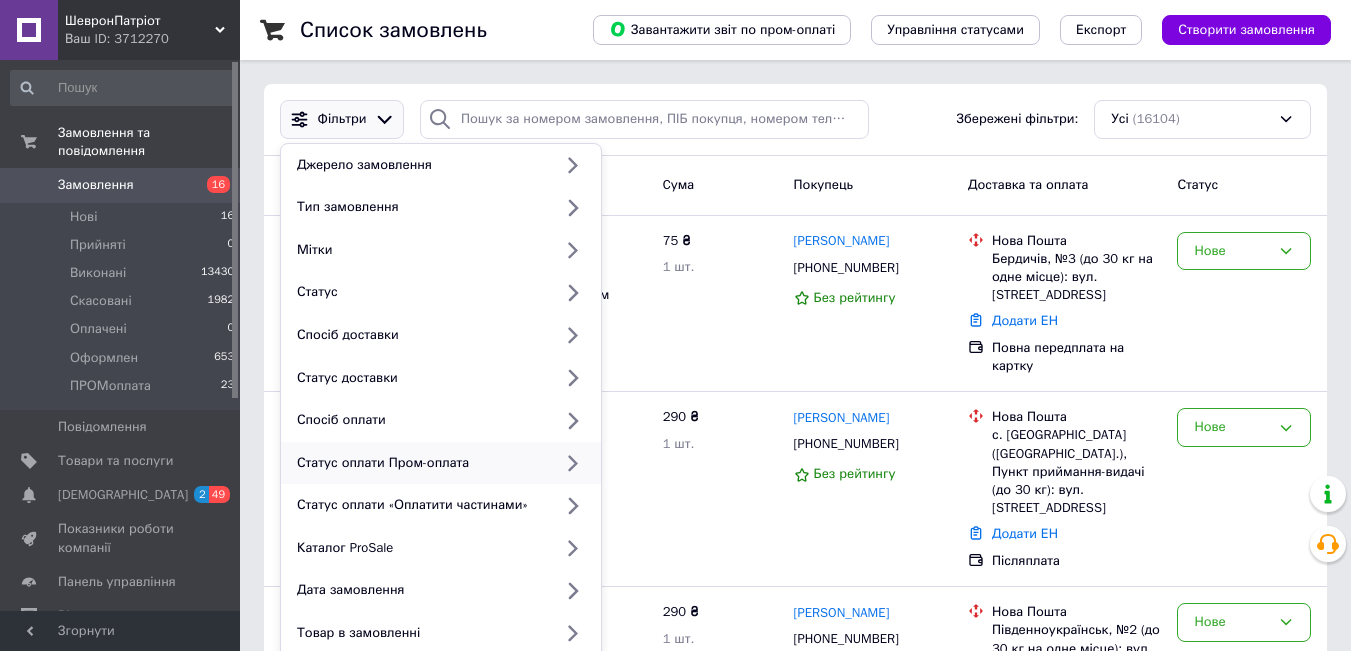 click on "Статус оплати Пром-оплата" at bounding box center [420, 463] 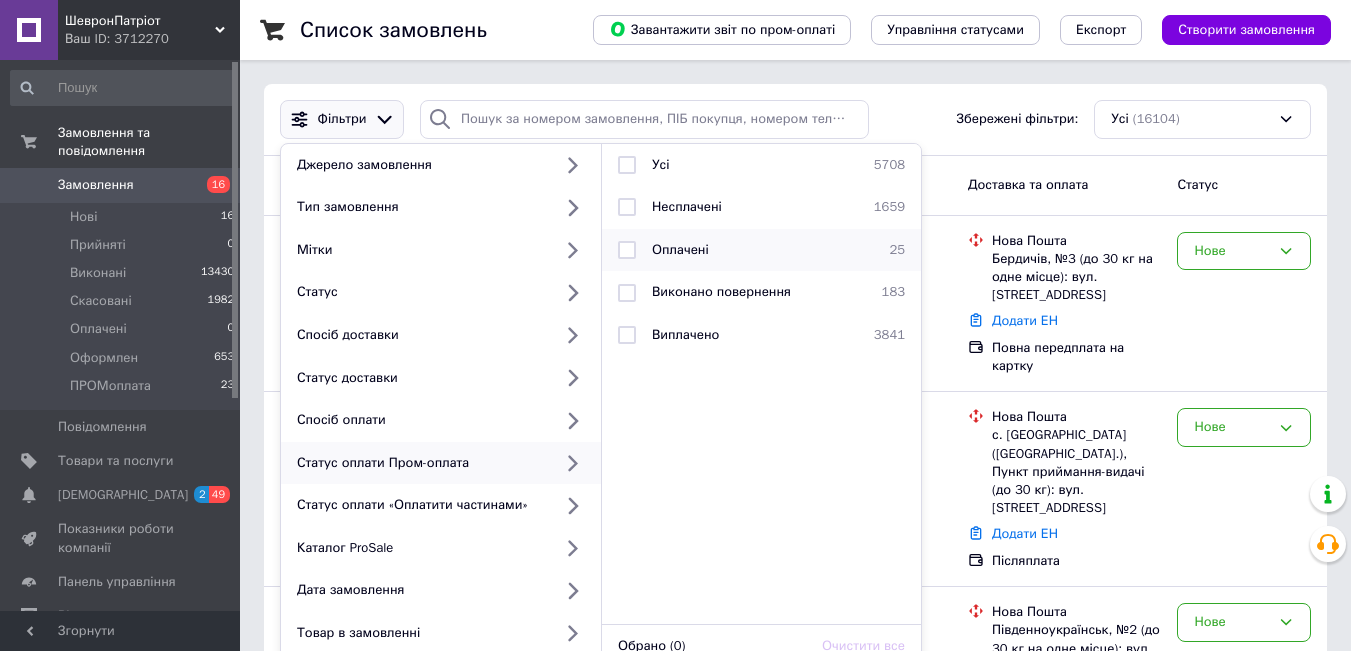 click on "Оплачені" at bounding box center (758, 250) 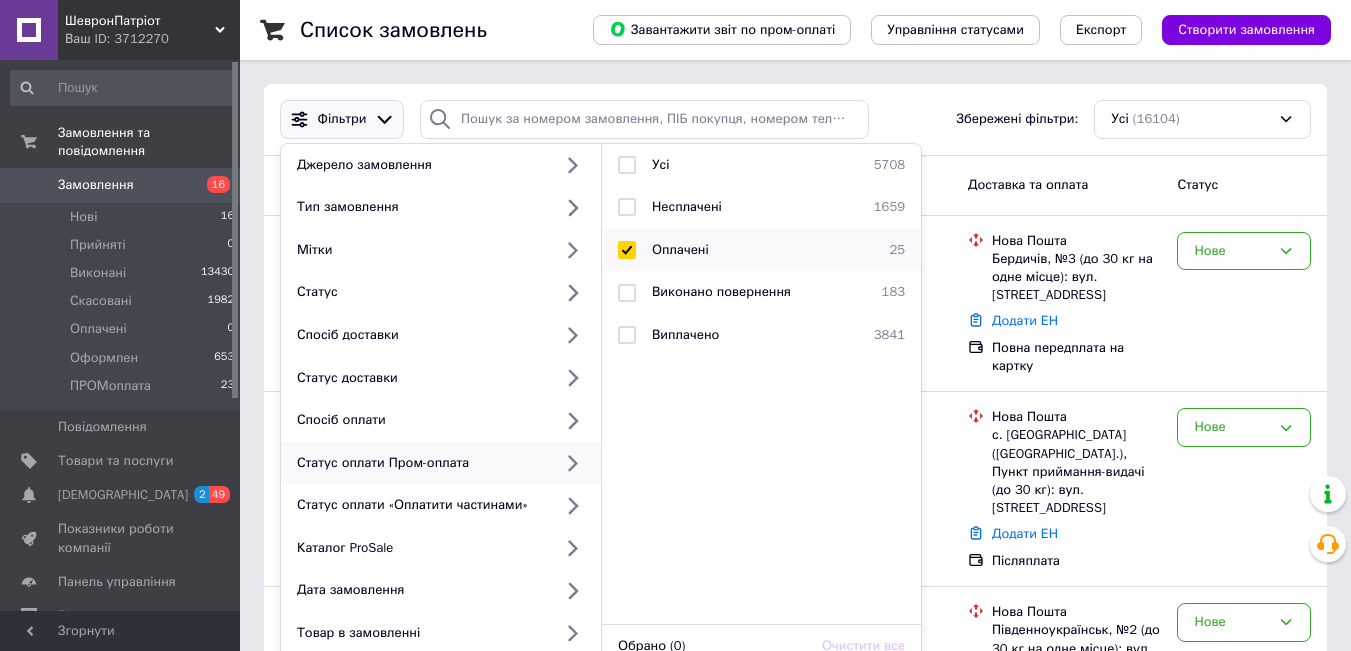 checkbox on "true" 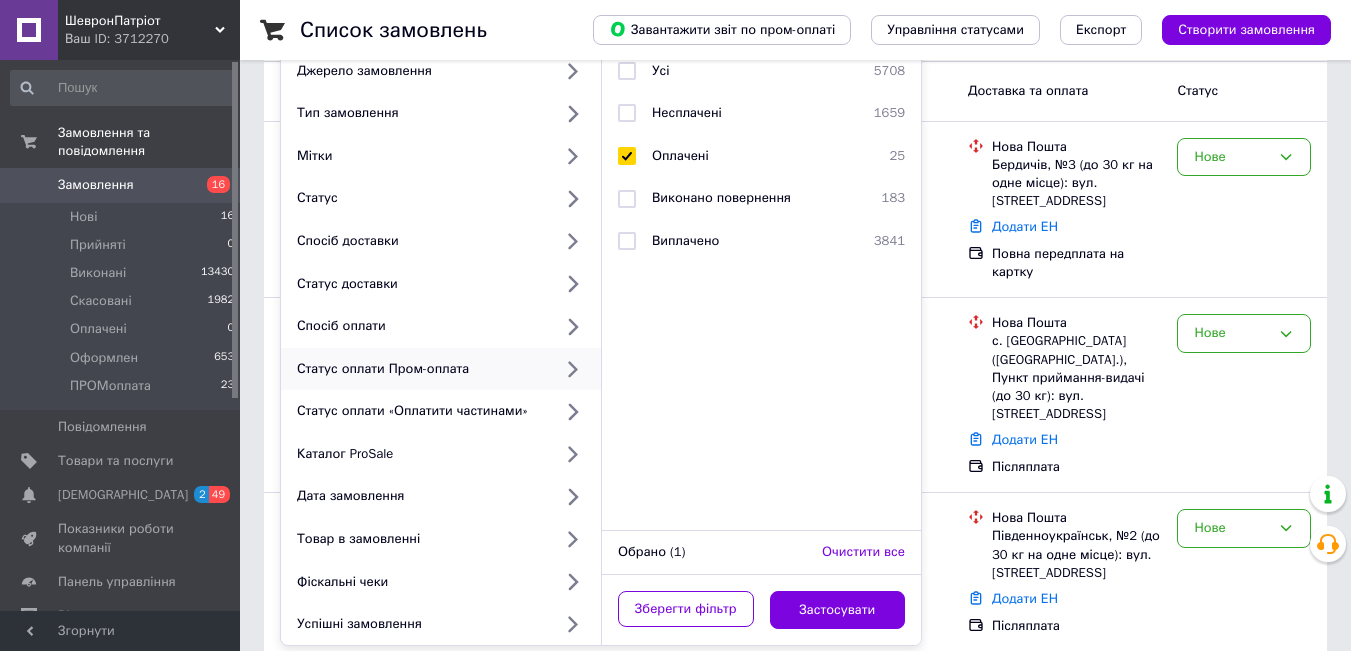 scroll, scrollTop: 200, scrollLeft: 0, axis: vertical 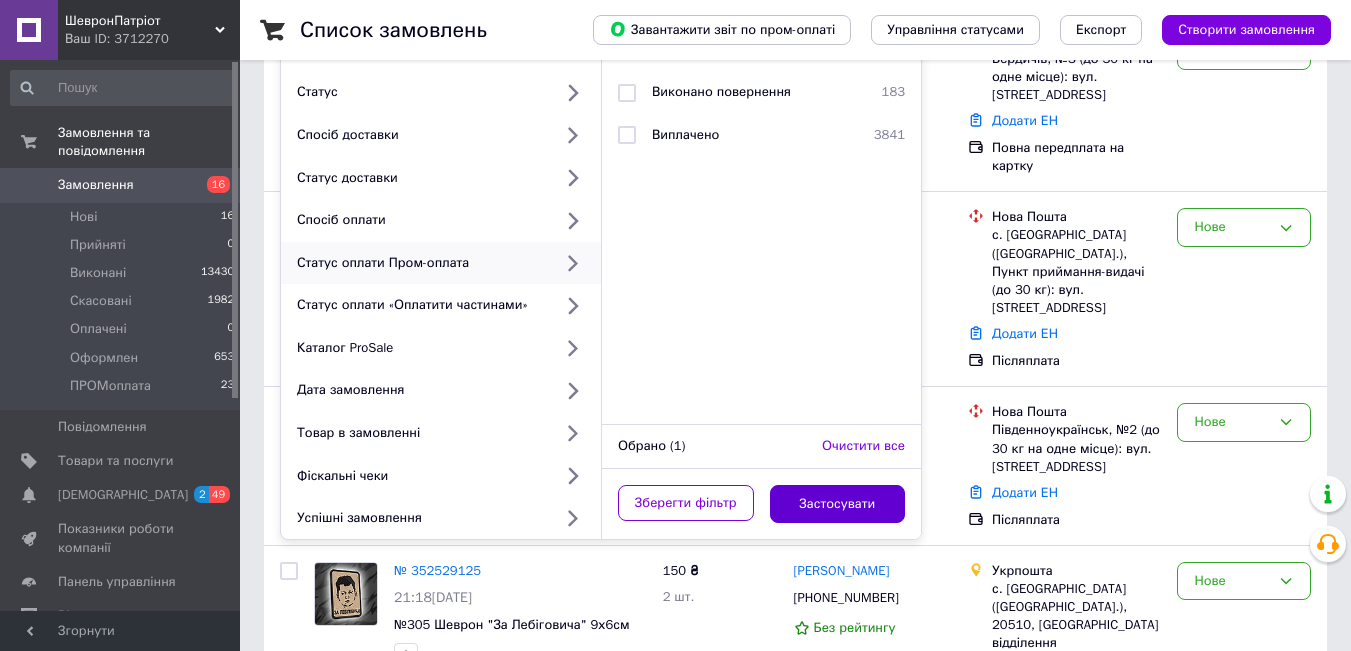 click on "Застосувати" at bounding box center [838, 504] 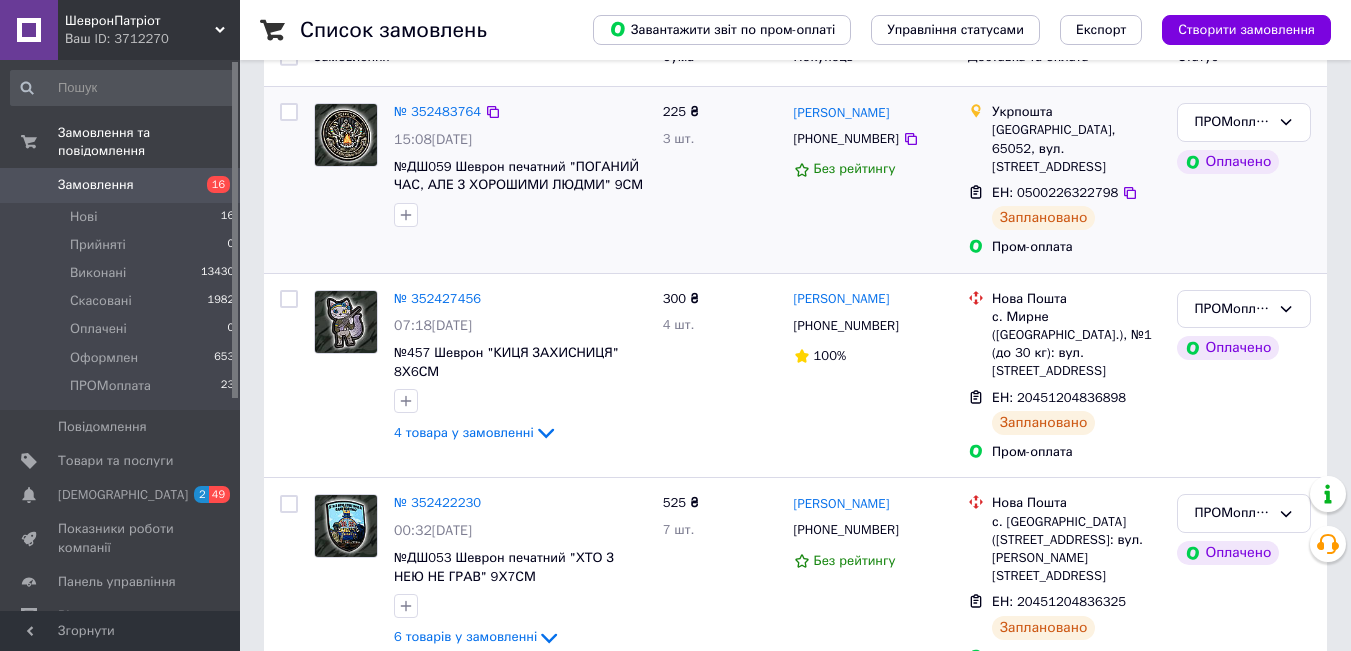 scroll, scrollTop: 0, scrollLeft: 0, axis: both 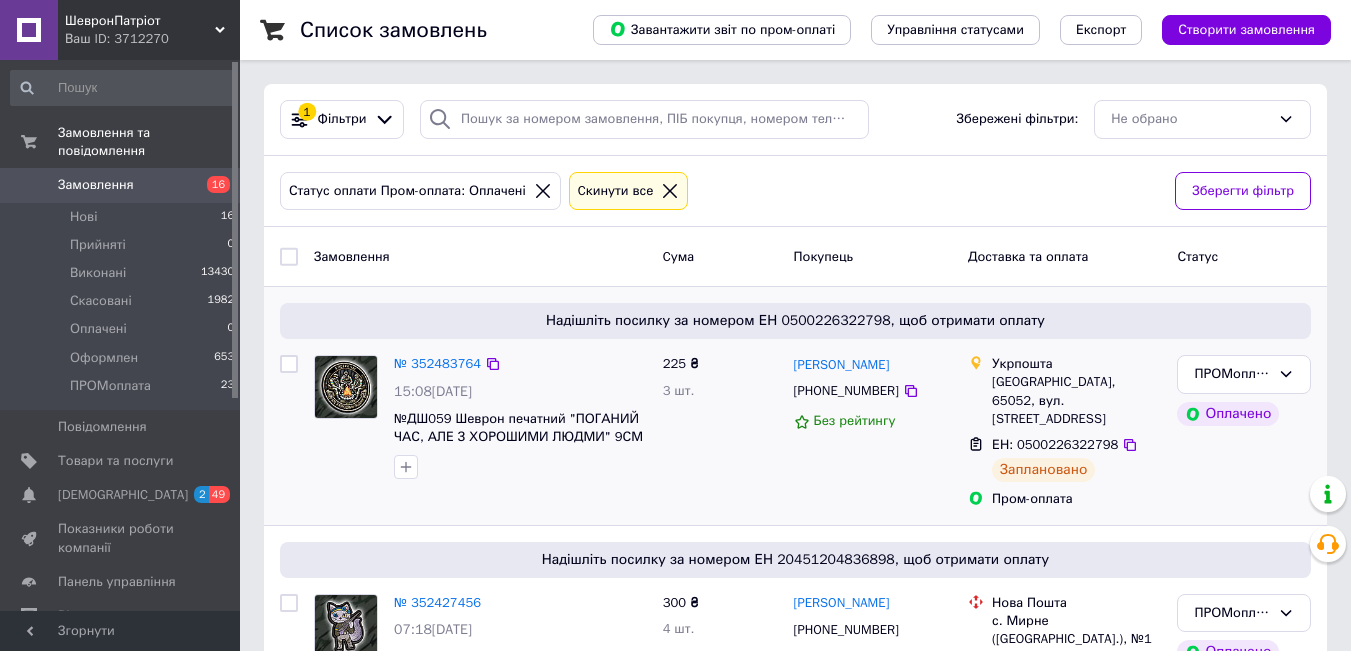 click at bounding box center (289, 364) 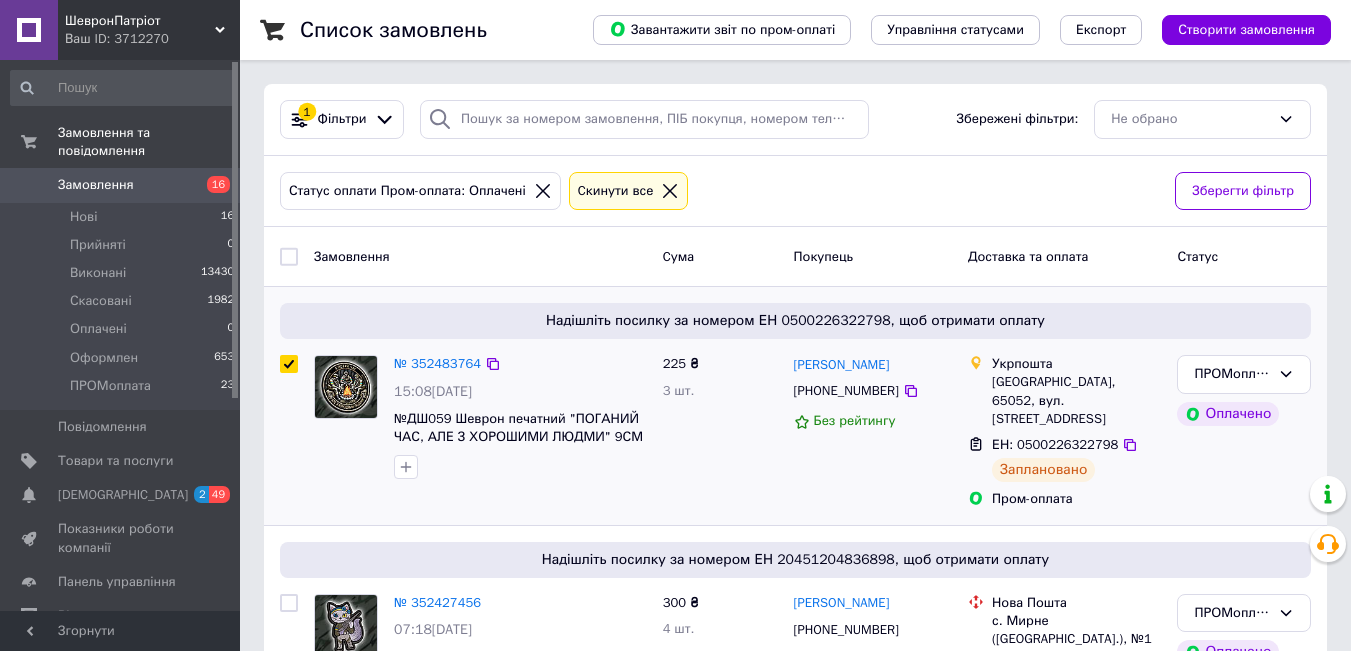 checkbox on "true" 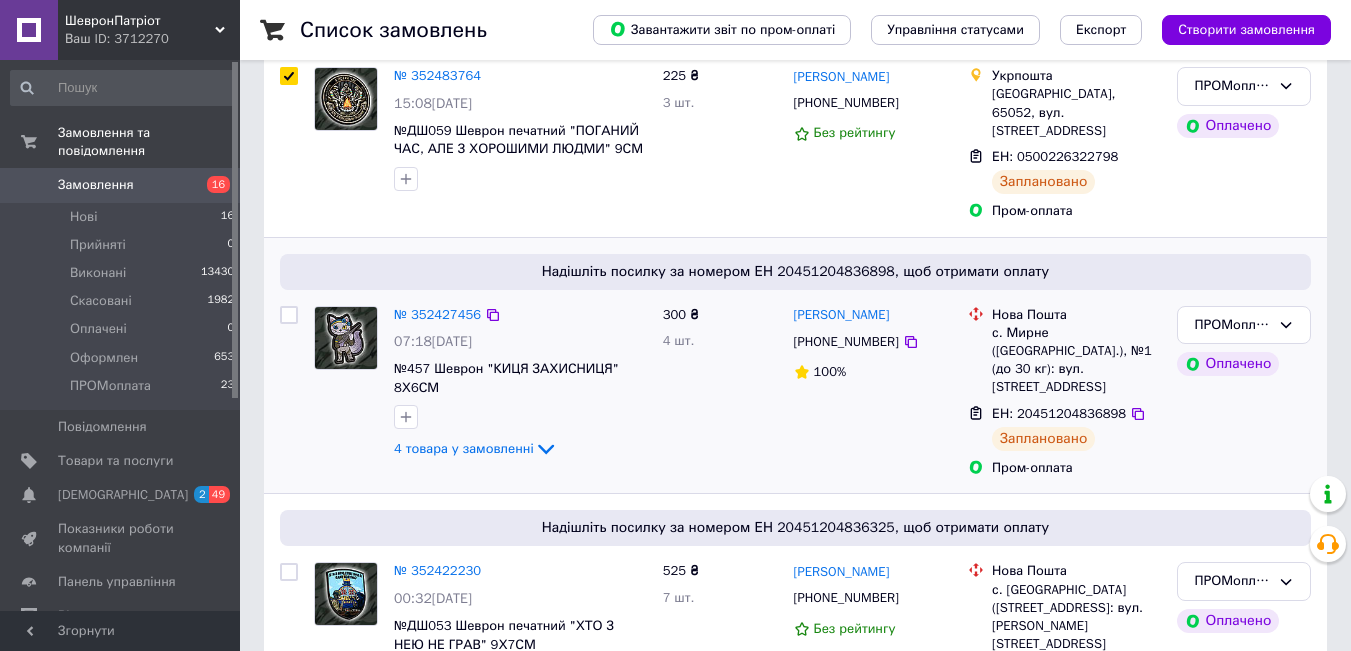 scroll, scrollTop: 300, scrollLeft: 0, axis: vertical 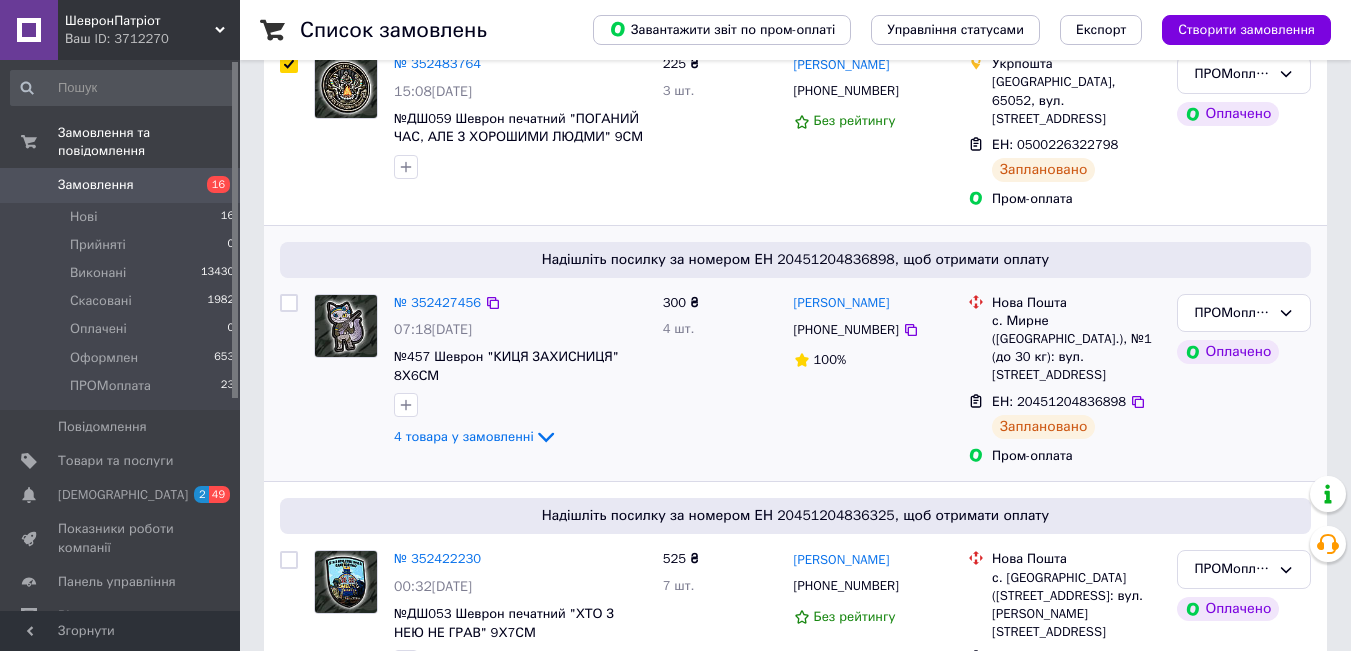 click at bounding box center [289, 303] 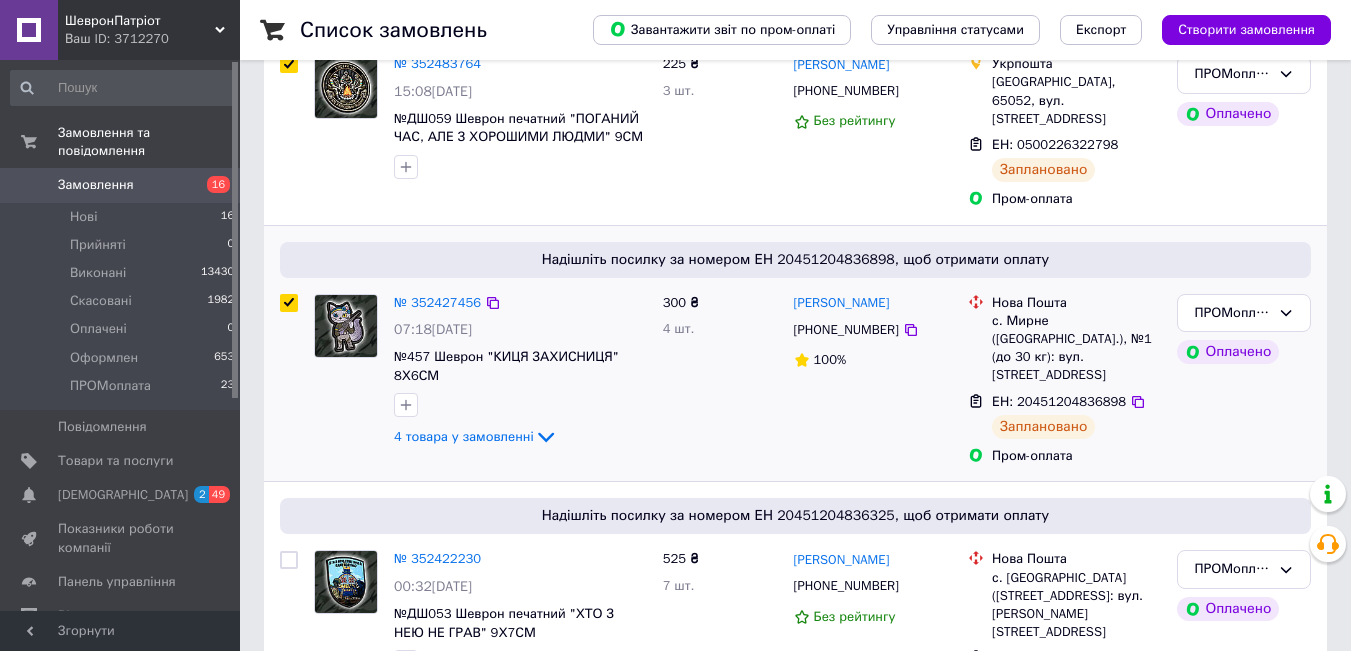 checkbox on "true" 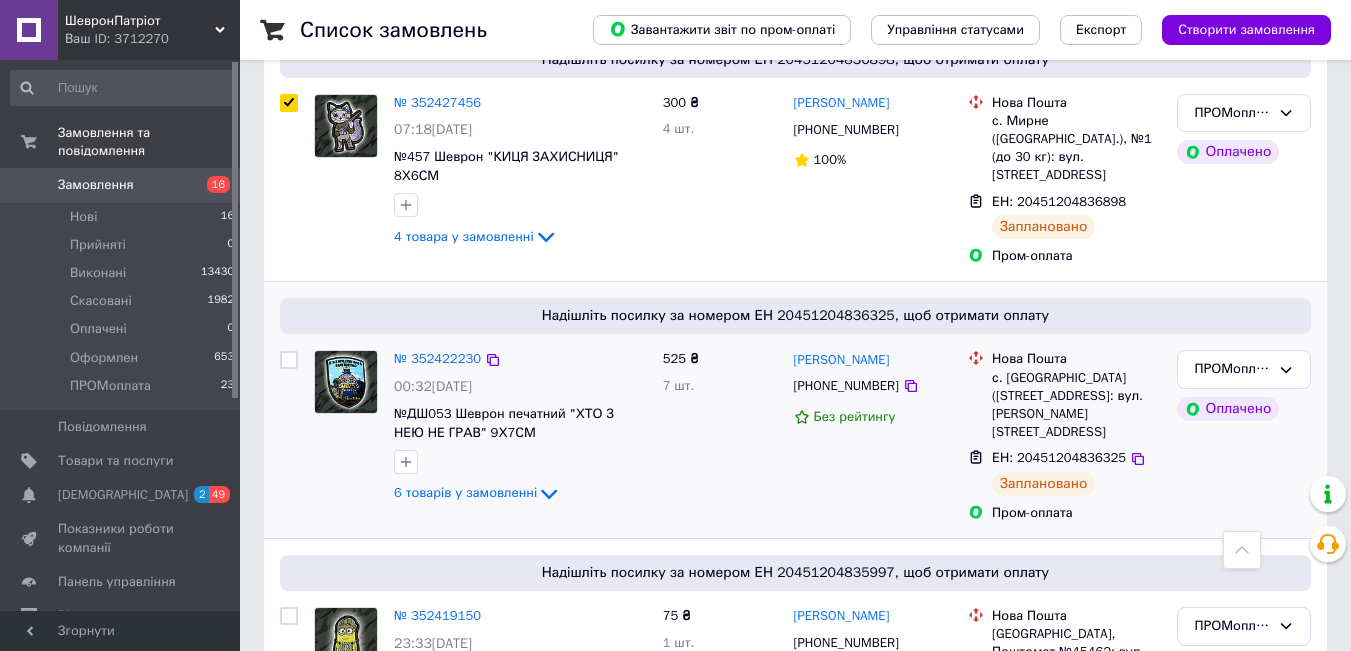 click at bounding box center [289, 360] 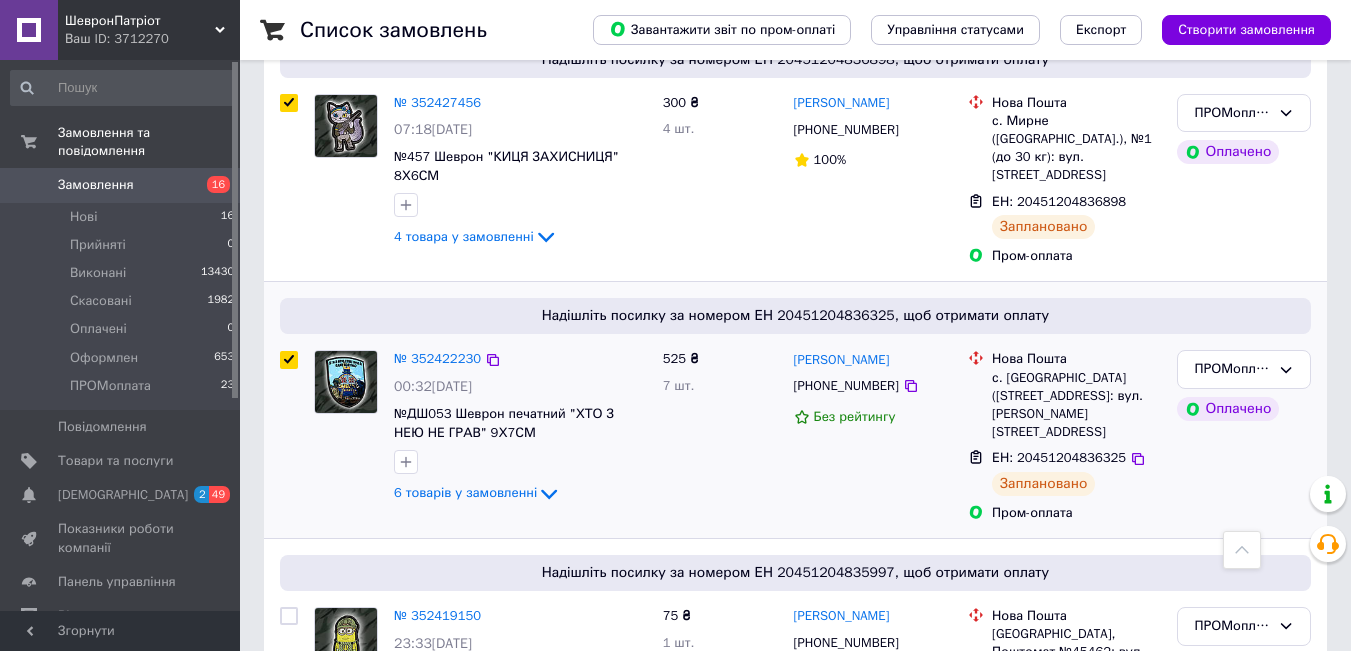 checkbox on "true" 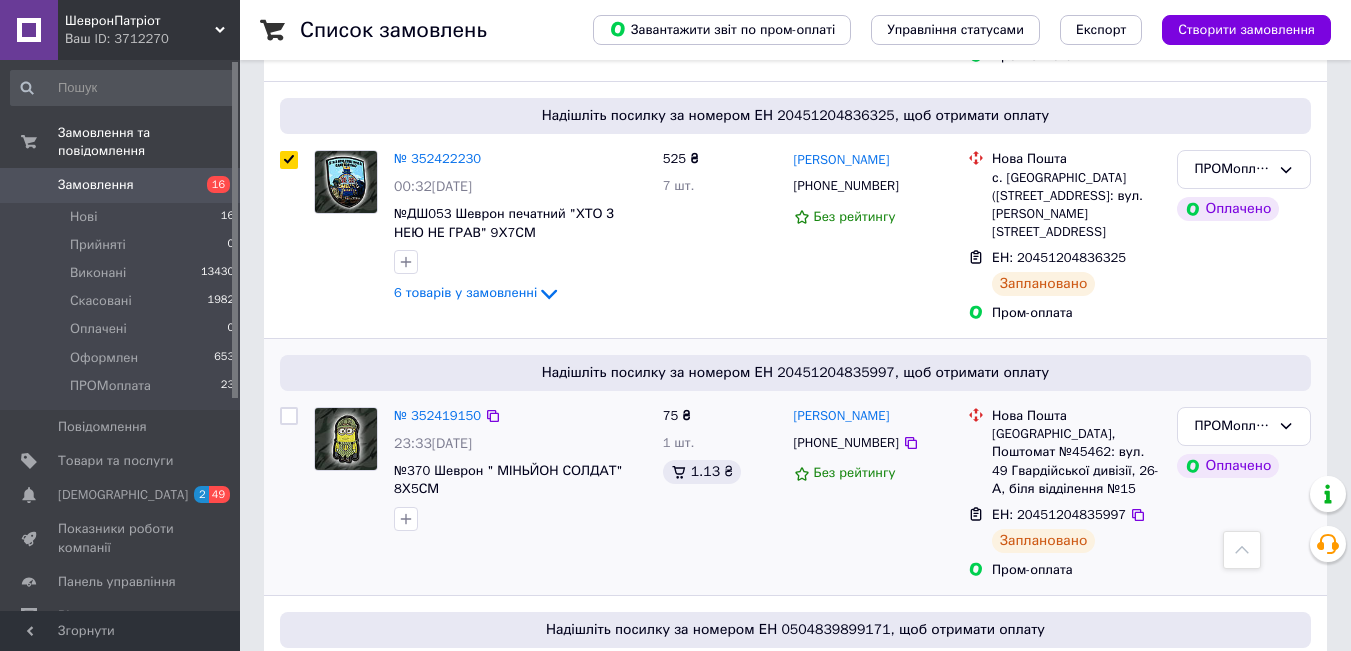 click at bounding box center (289, 416) 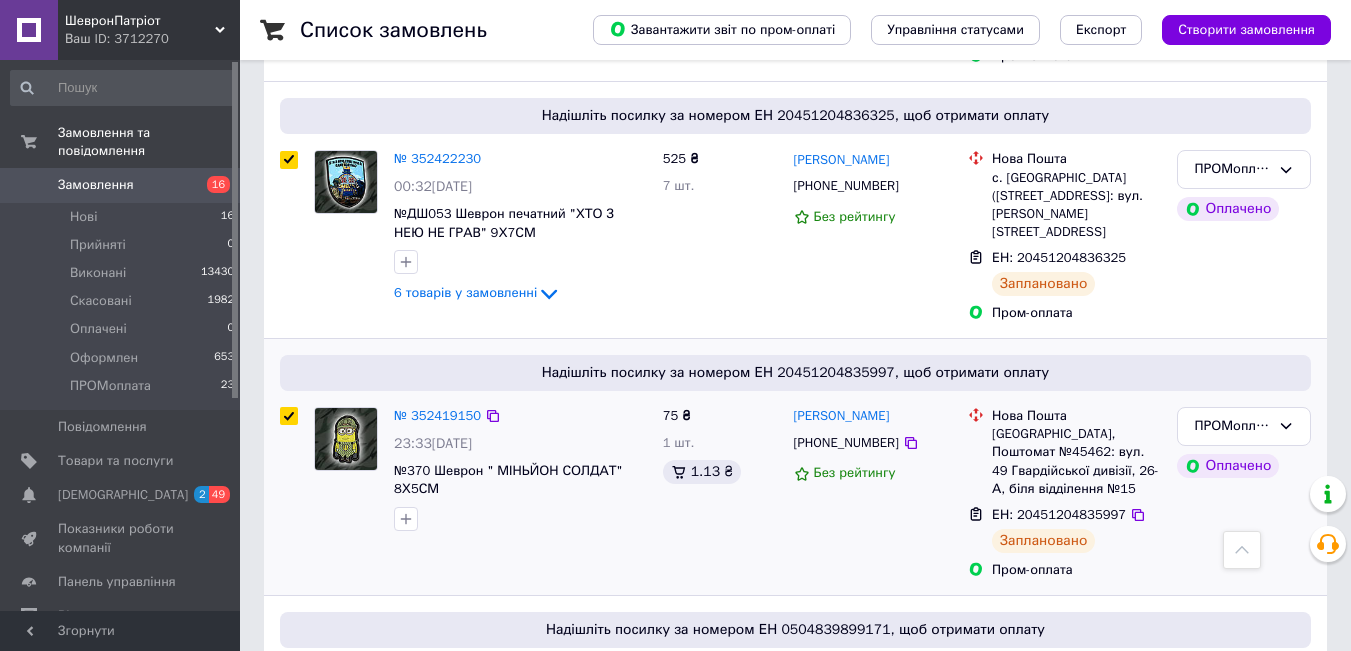 checkbox on "true" 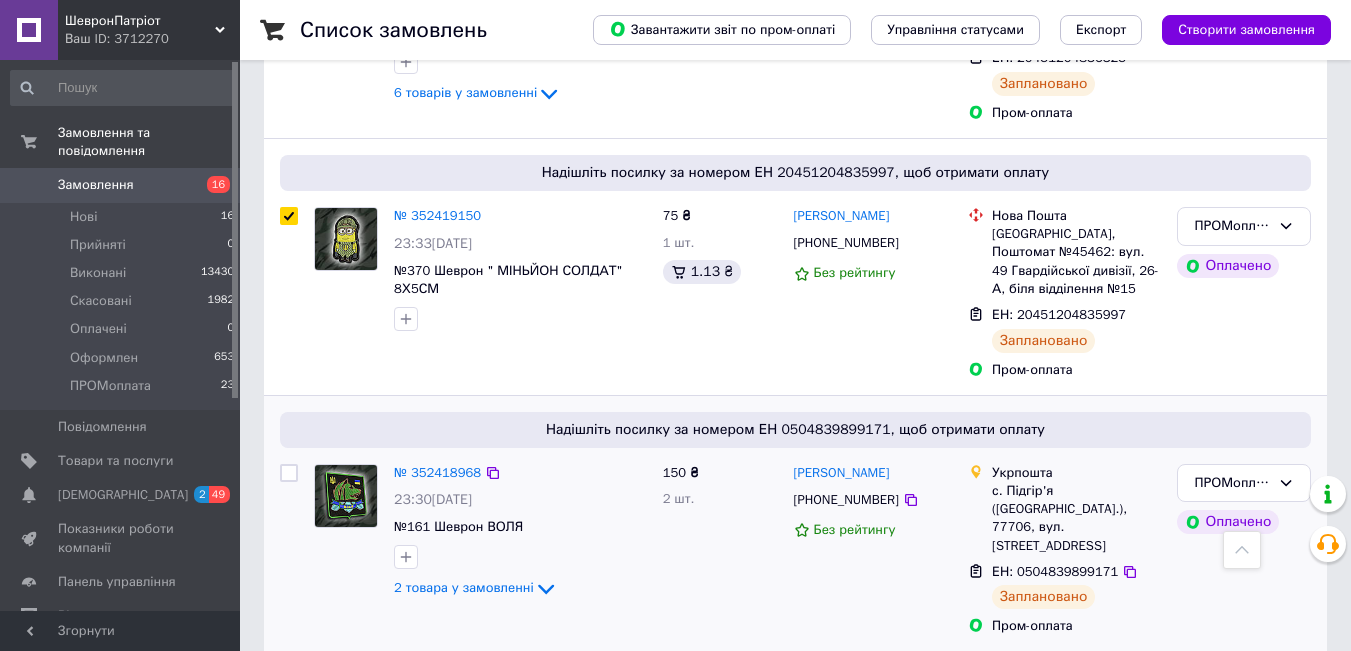 click at bounding box center [289, 473] 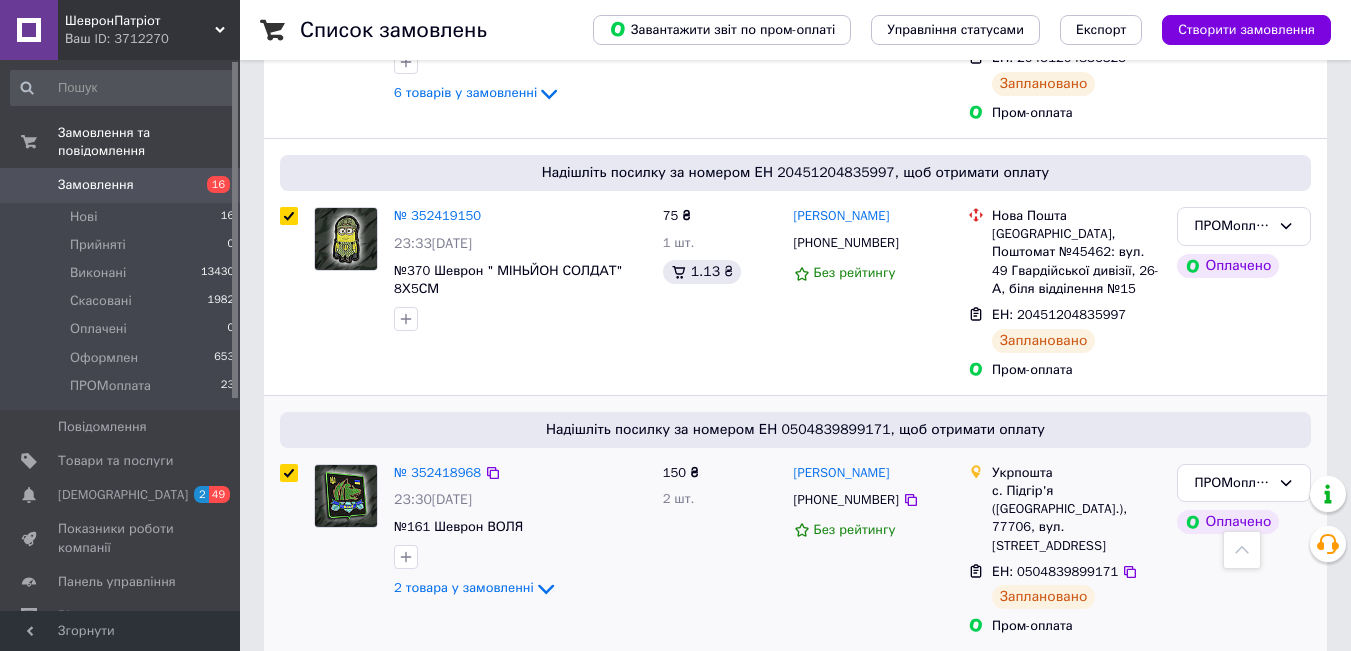 checkbox on "true" 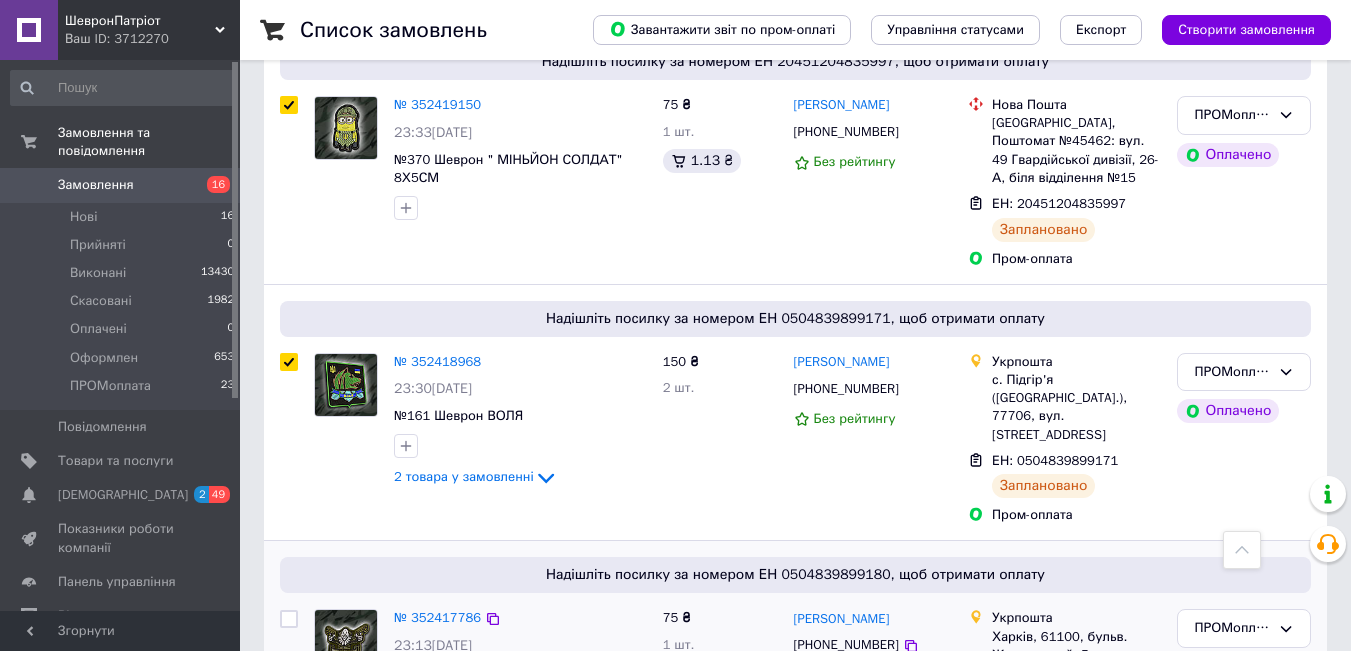 scroll, scrollTop: 1200, scrollLeft: 0, axis: vertical 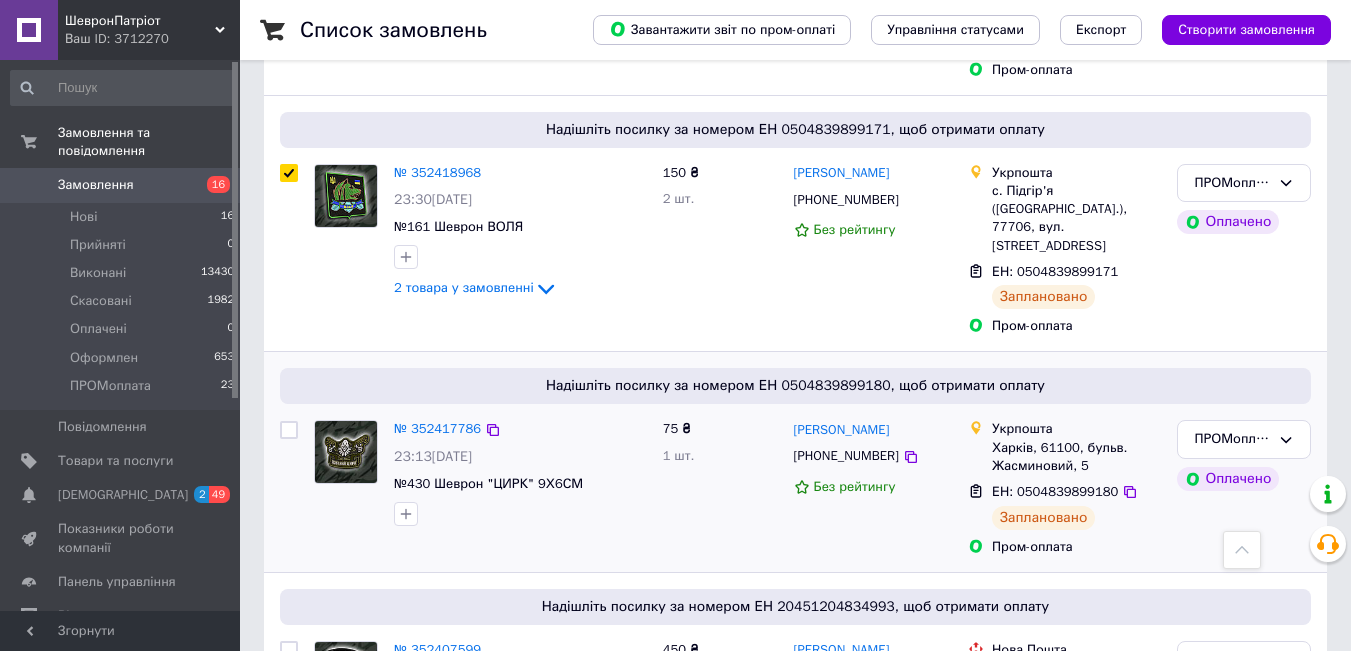 click at bounding box center [289, 430] 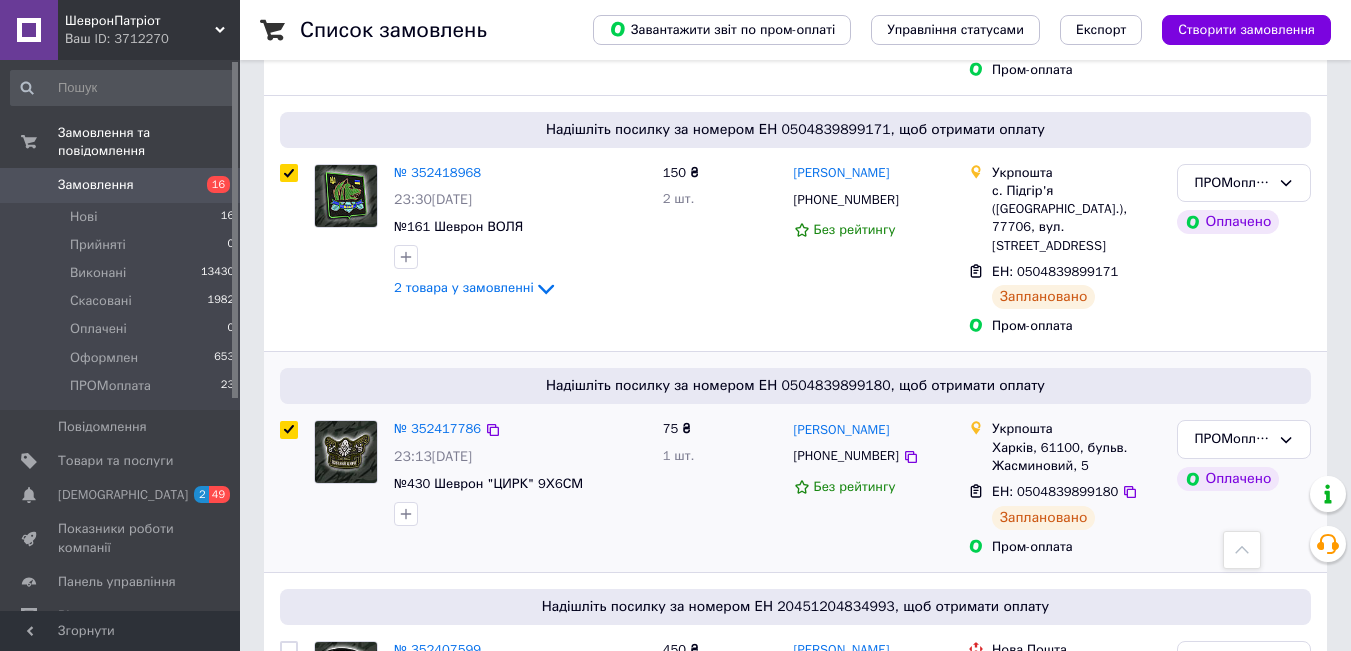 checkbox on "true" 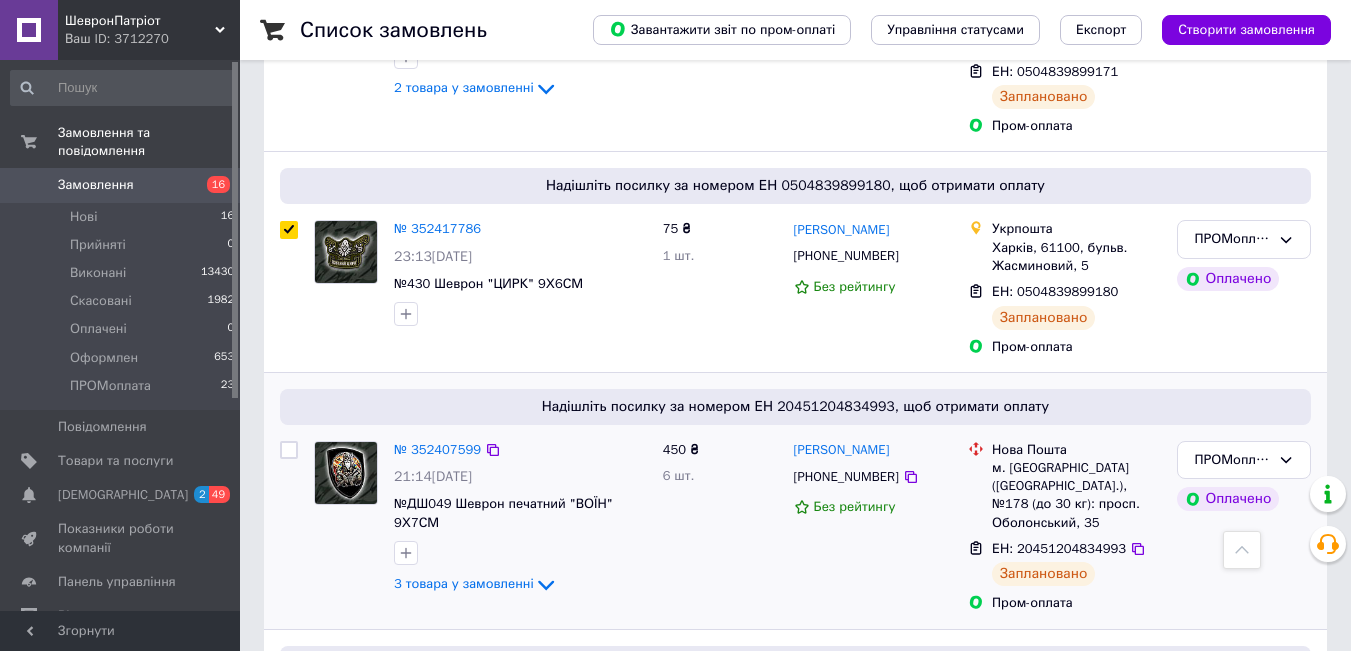 click at bounding box center [289, 450] 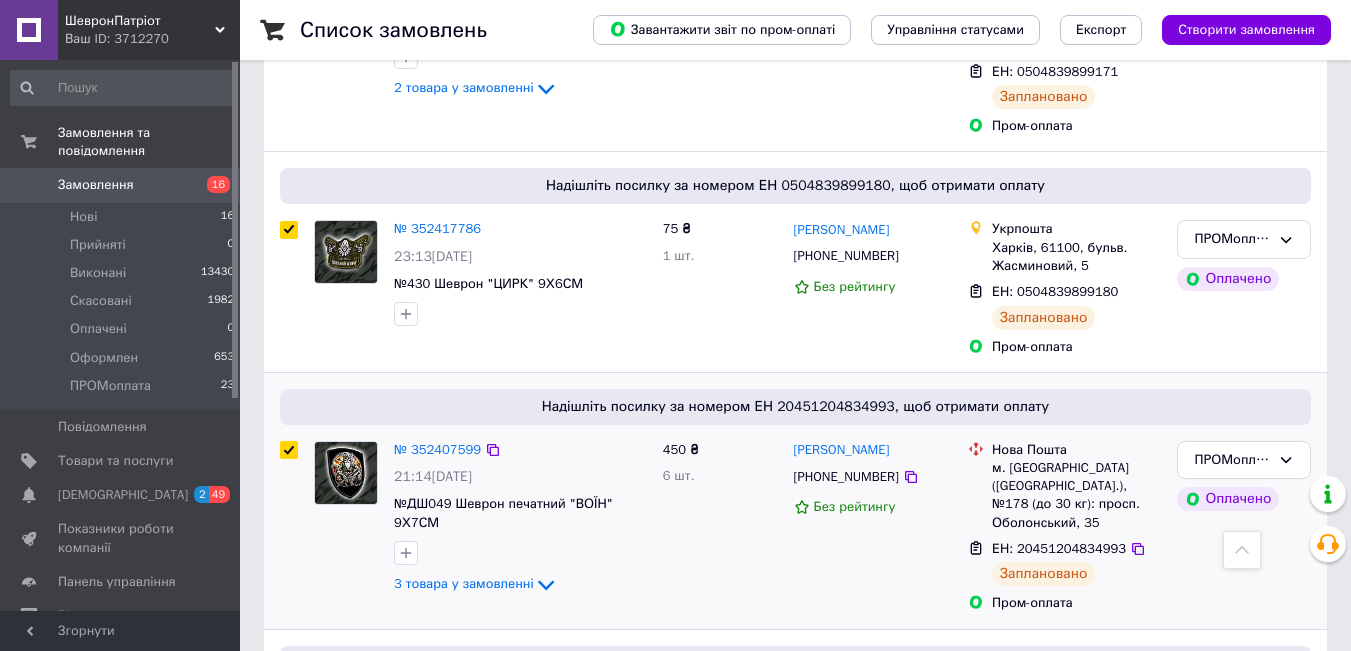 checkbox on "true" 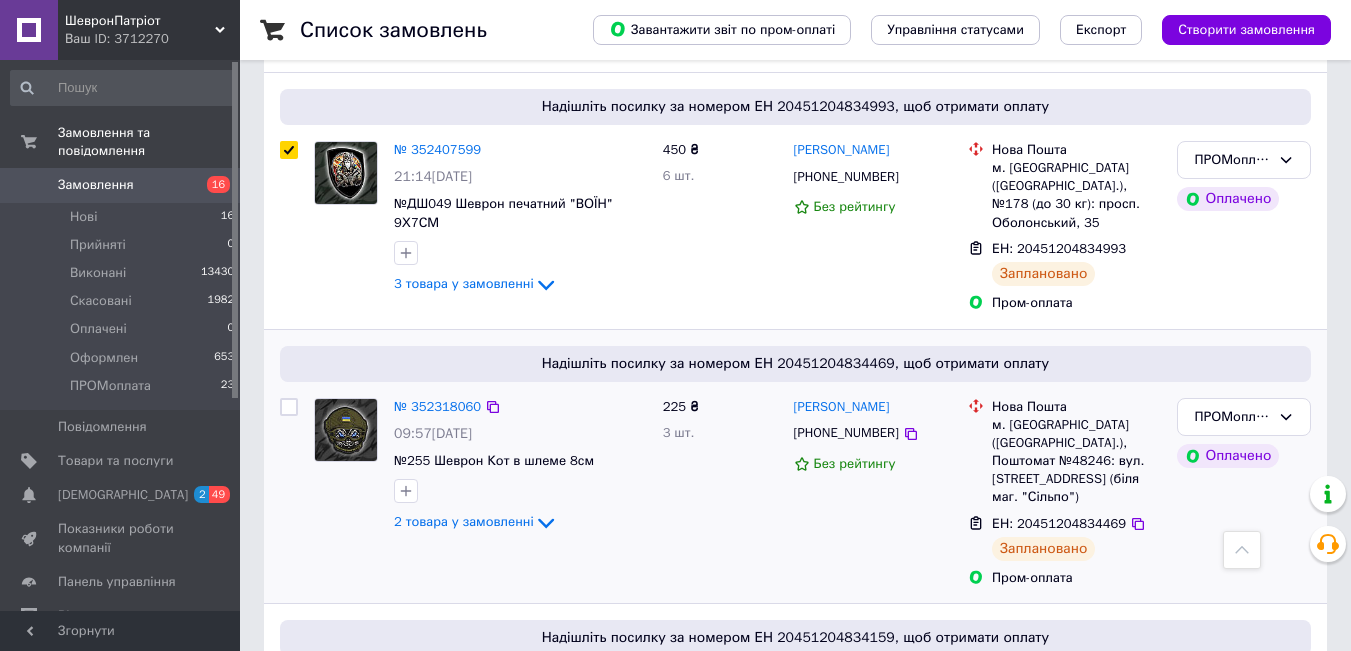 click at bounding box center (289, 407) 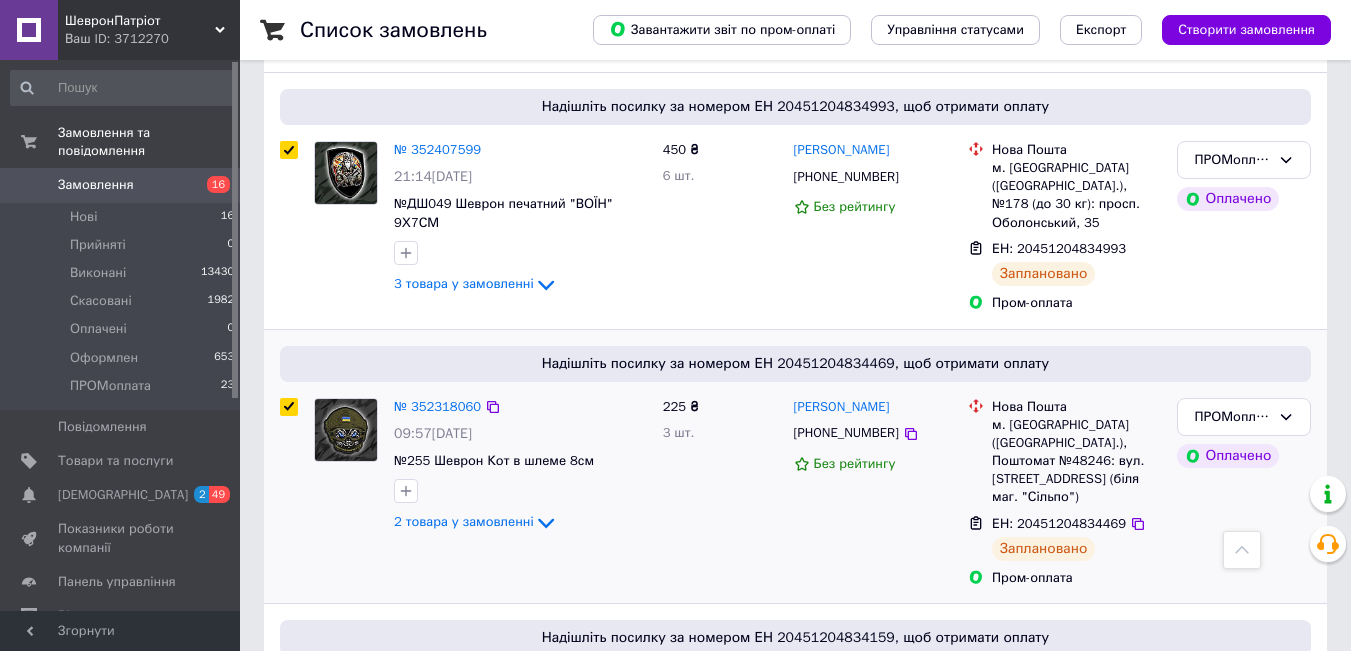 checkbox on "true" 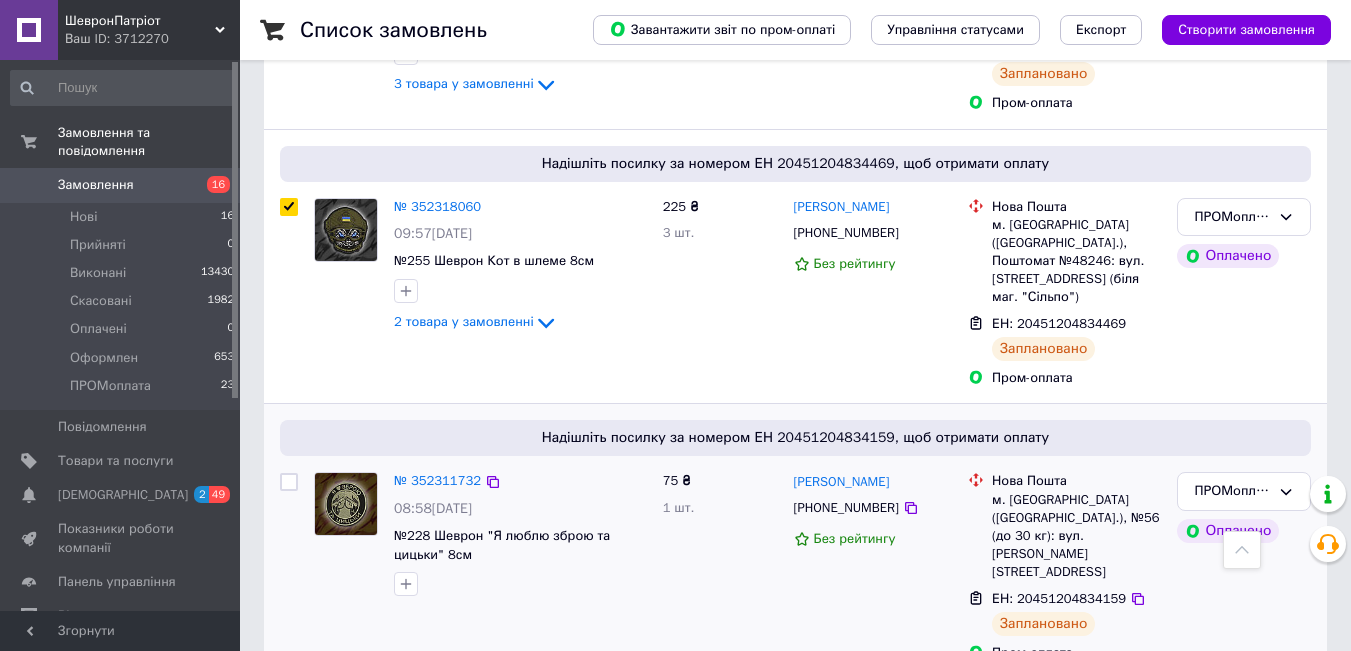 click at bounding box center (289, 482) 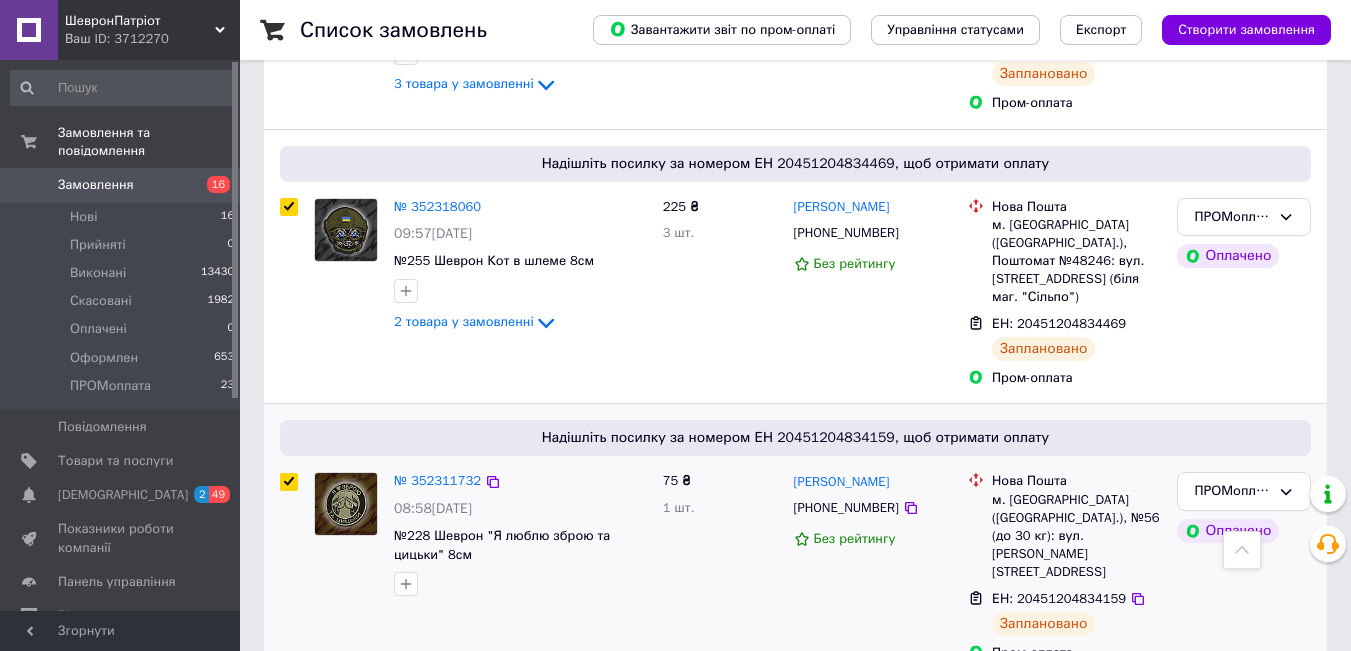 checkbox on "true" 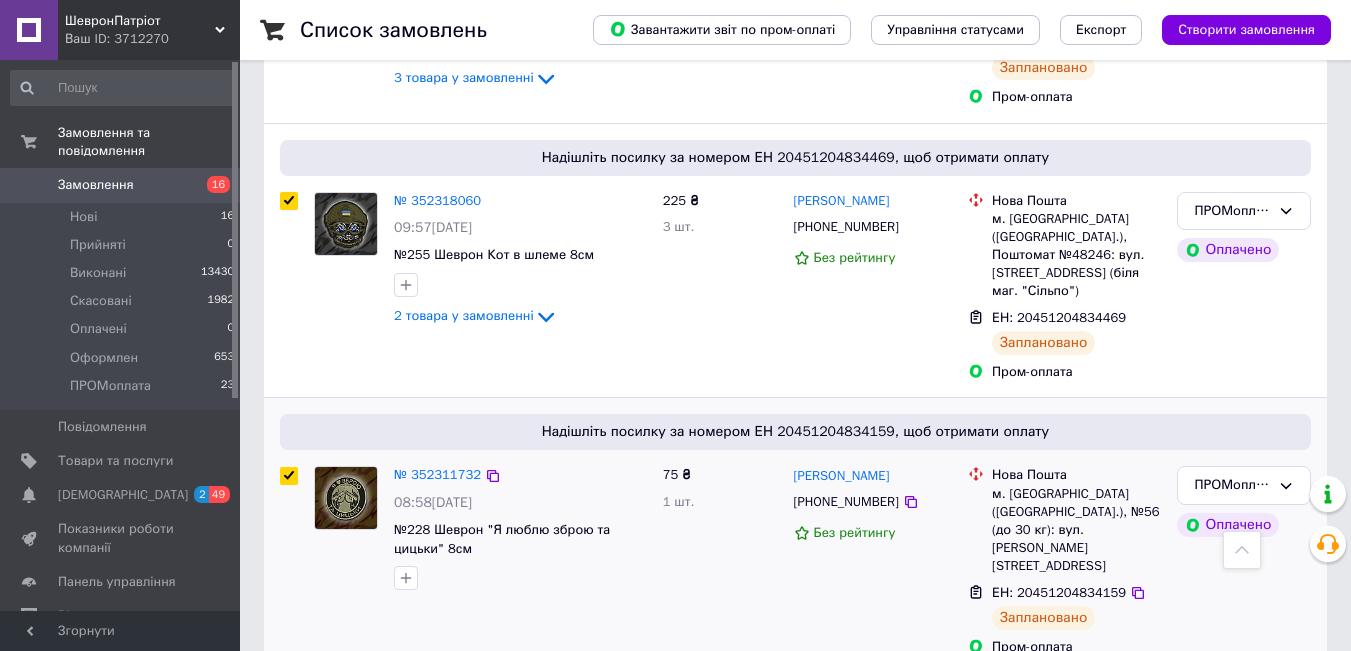 scroll, scrollTop: 2200, scrollLeft: 0, axis: vertical 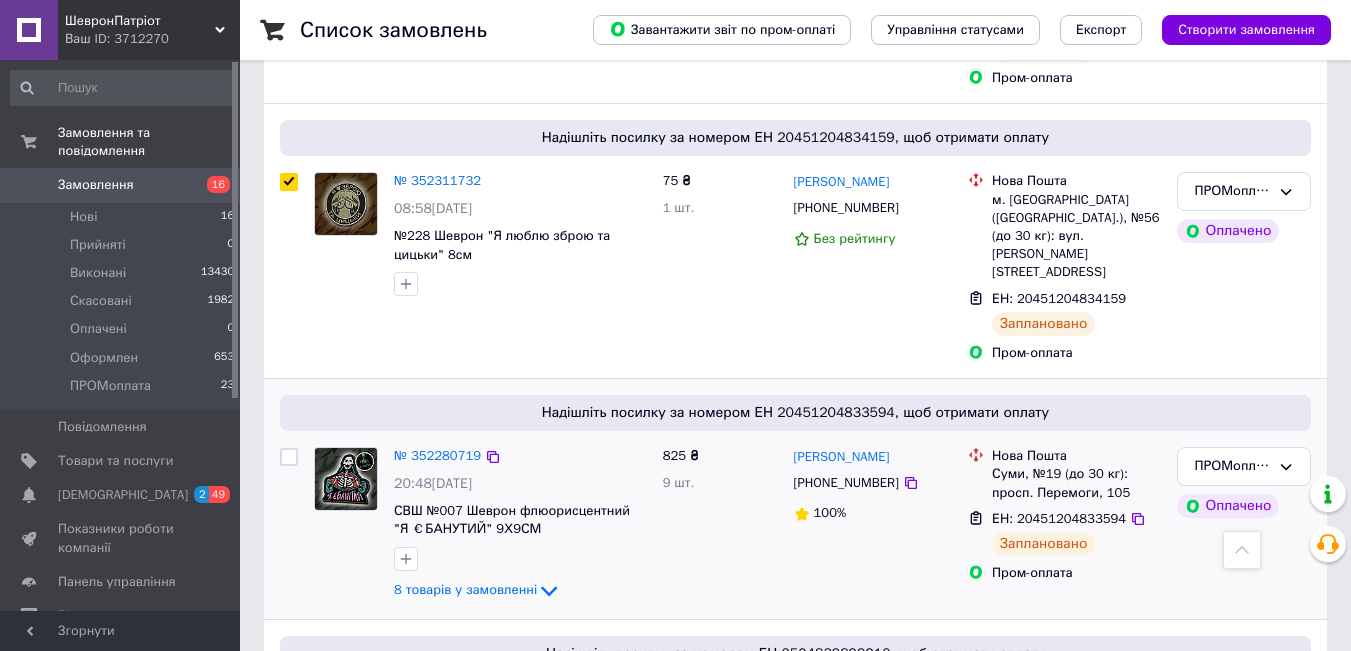 click at bounding box center [289, 457] 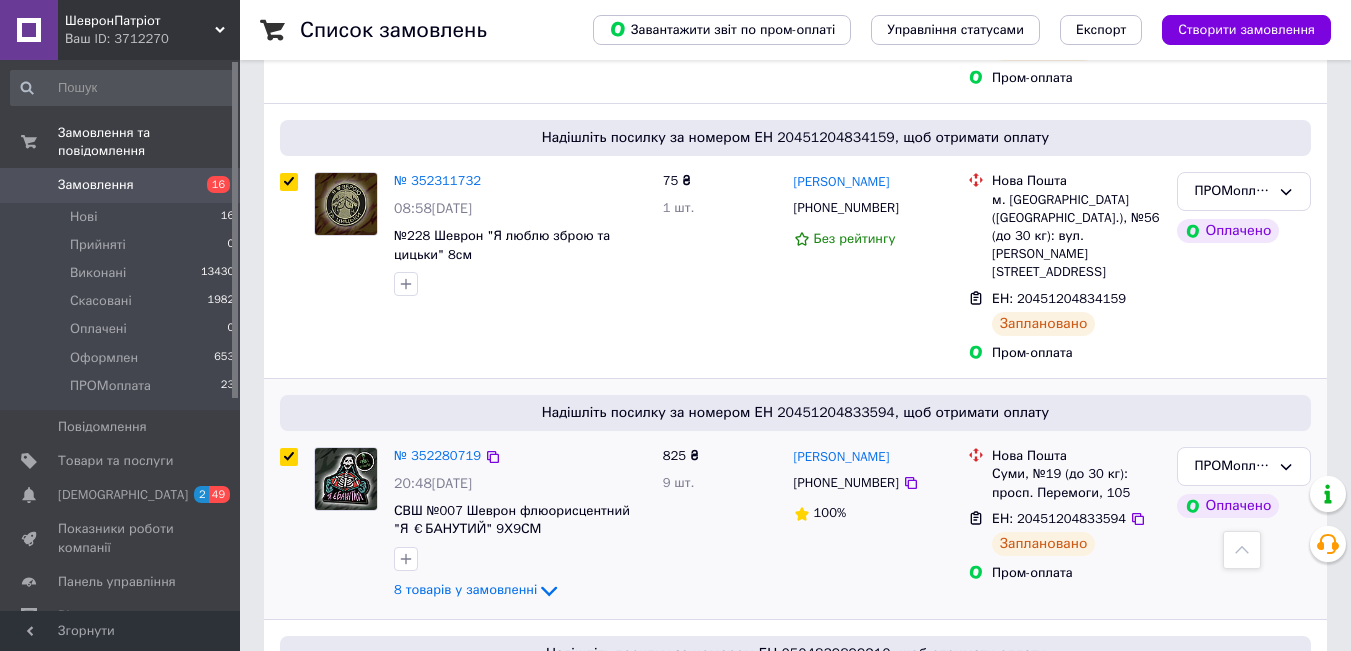 checkbox on "true" 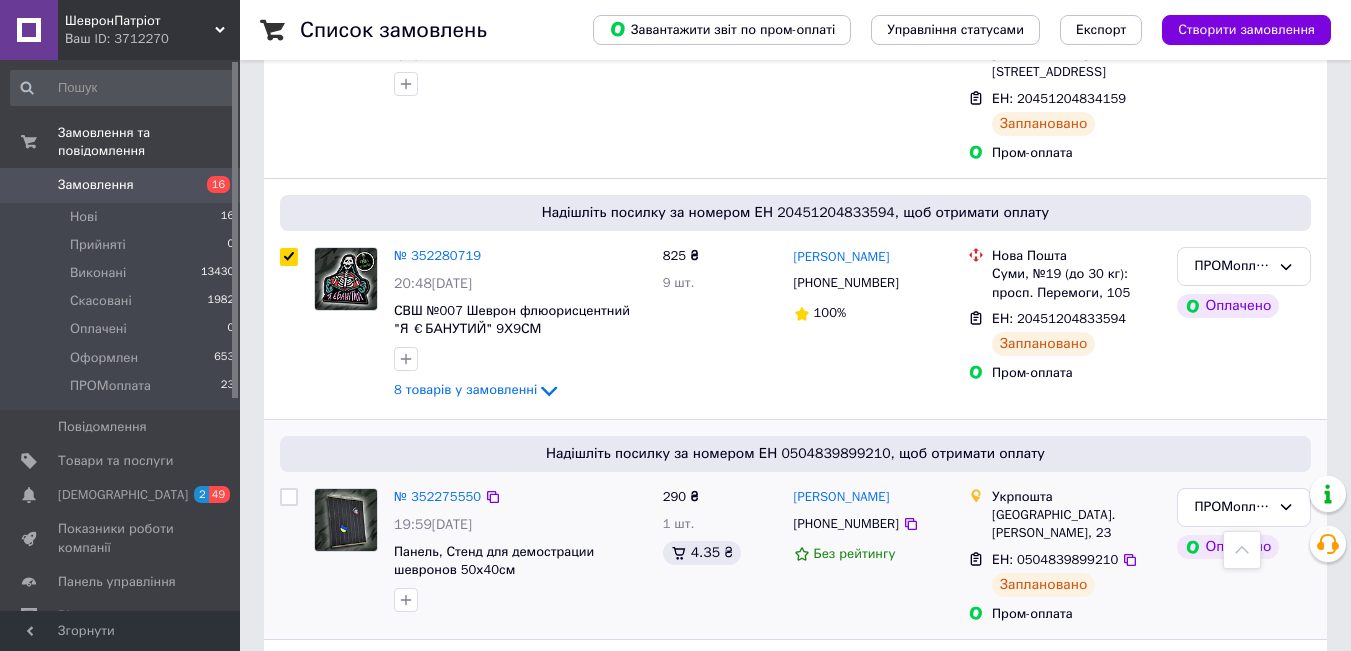 click at bounding box center [289, 497] 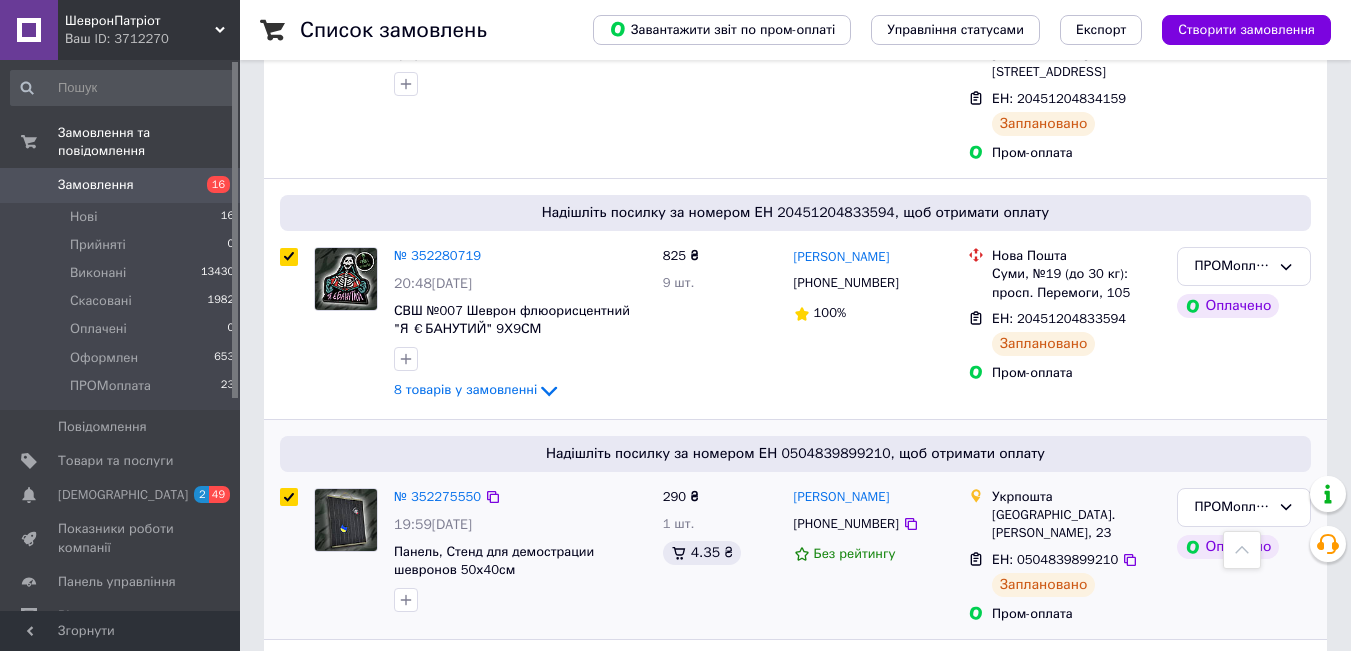 checkbox on "true" 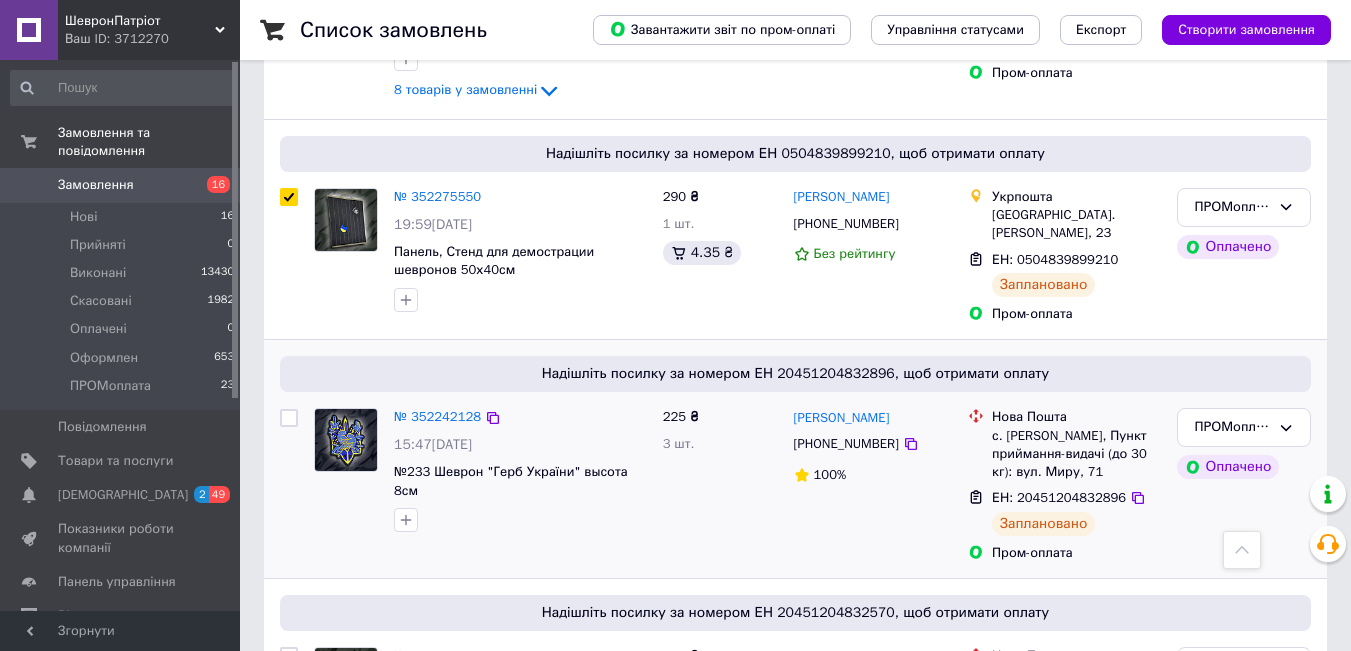 click at bounding box center [289, 418] 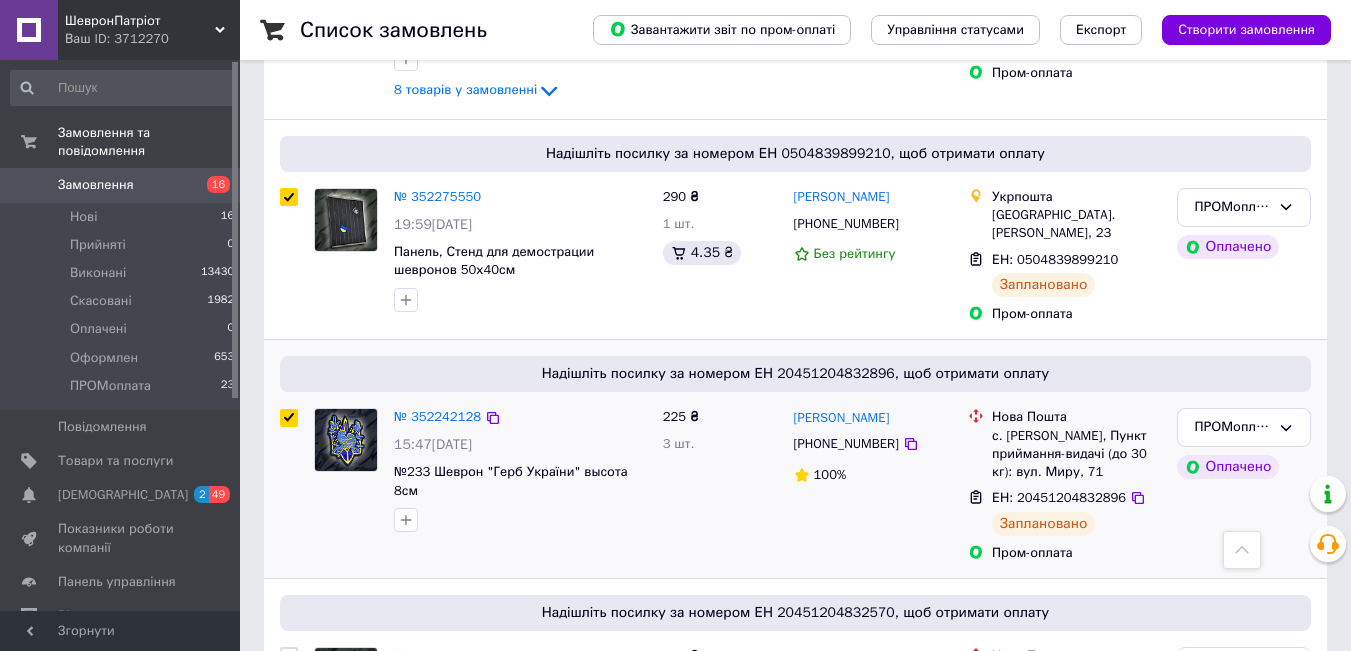 checkbox on "true" 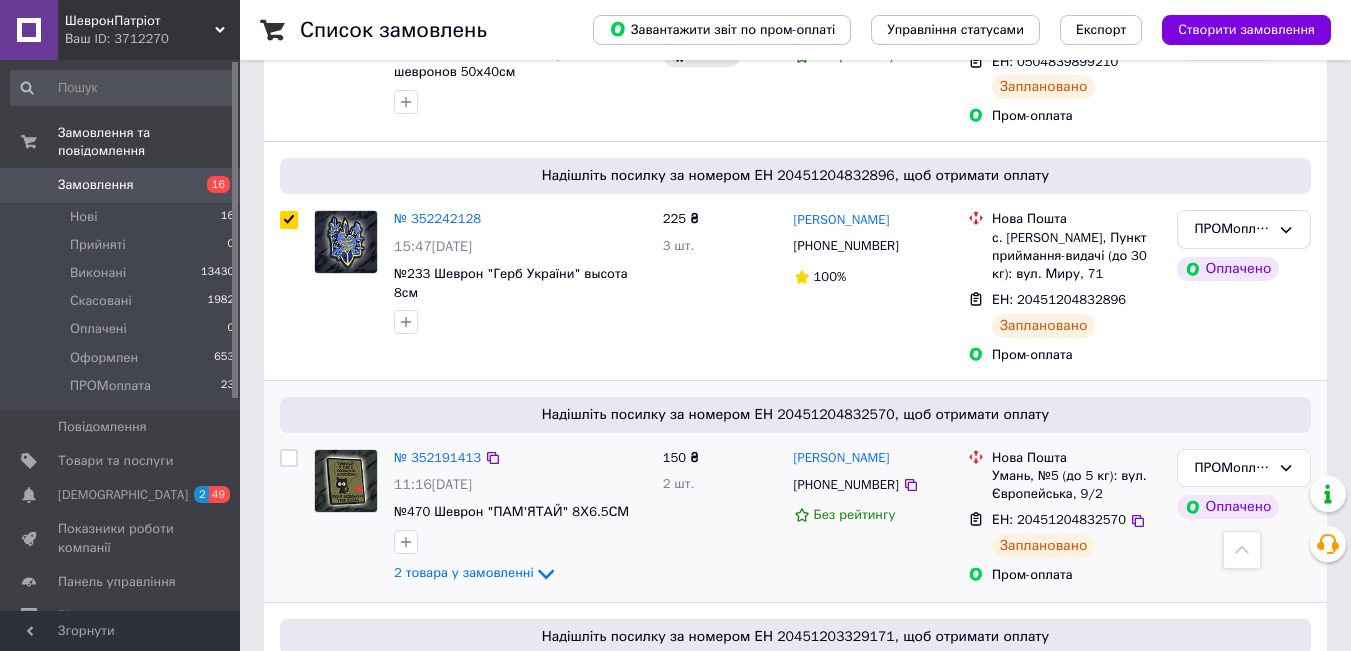 scroll, scrollTop: 2900, scrollLeft: 0, axis: vertical 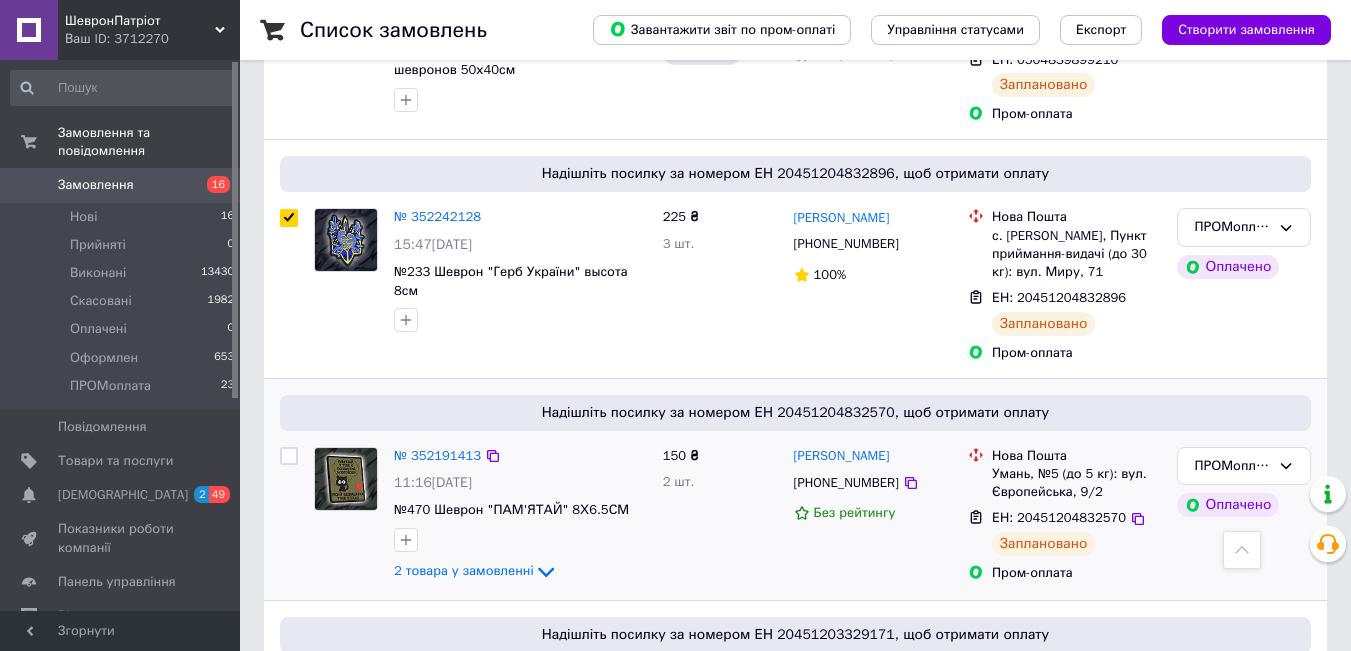 click at bounding box center [289, 456] 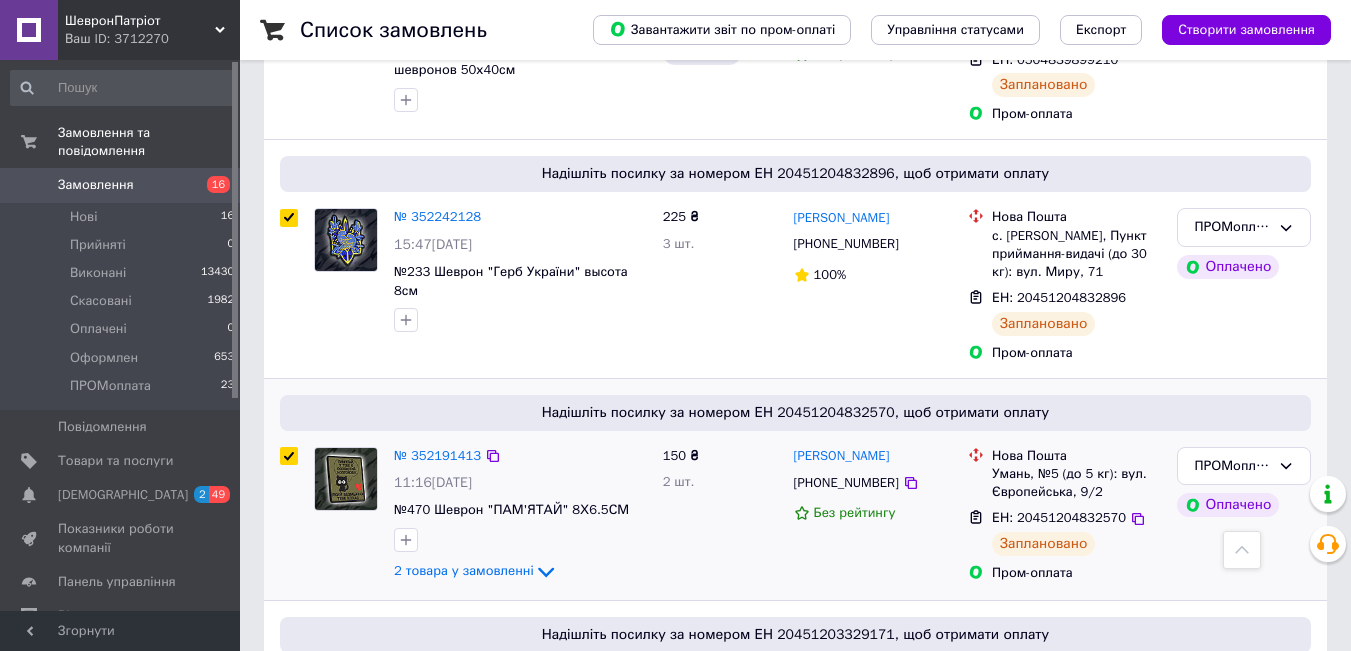 checkbox on "true" 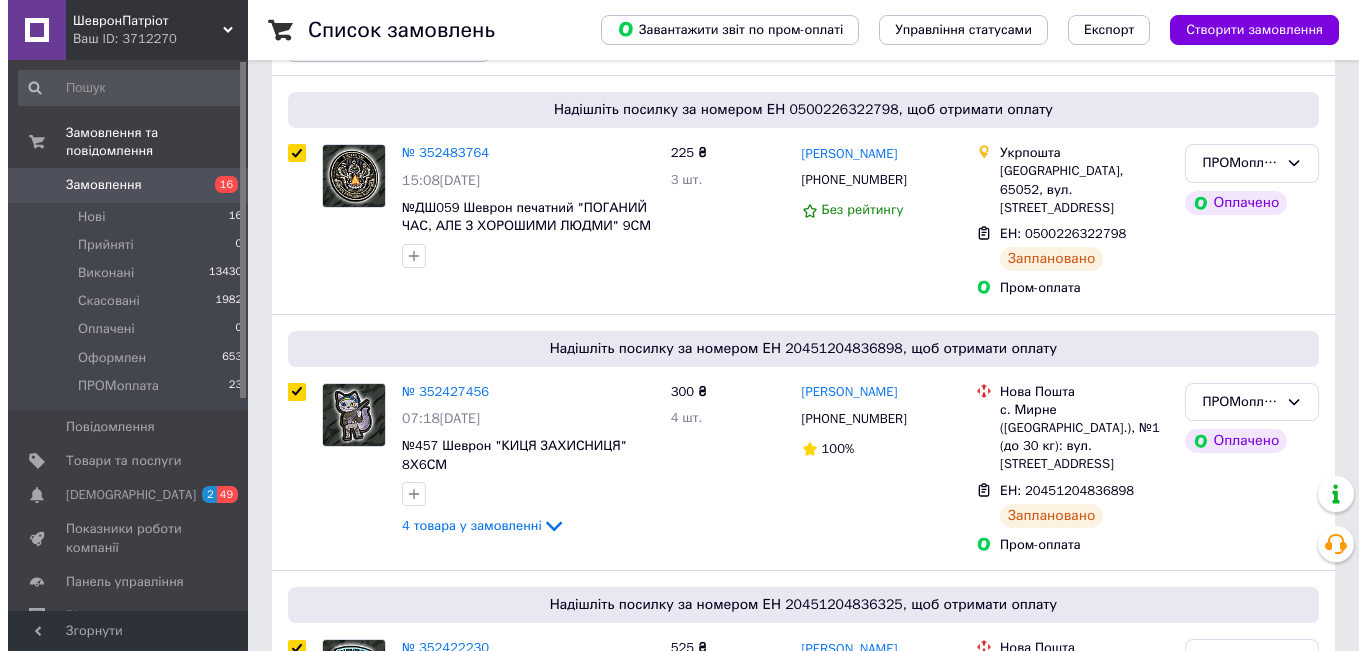 scroll, scrollTop: 130, scrollLeft: 0, axis: vertical 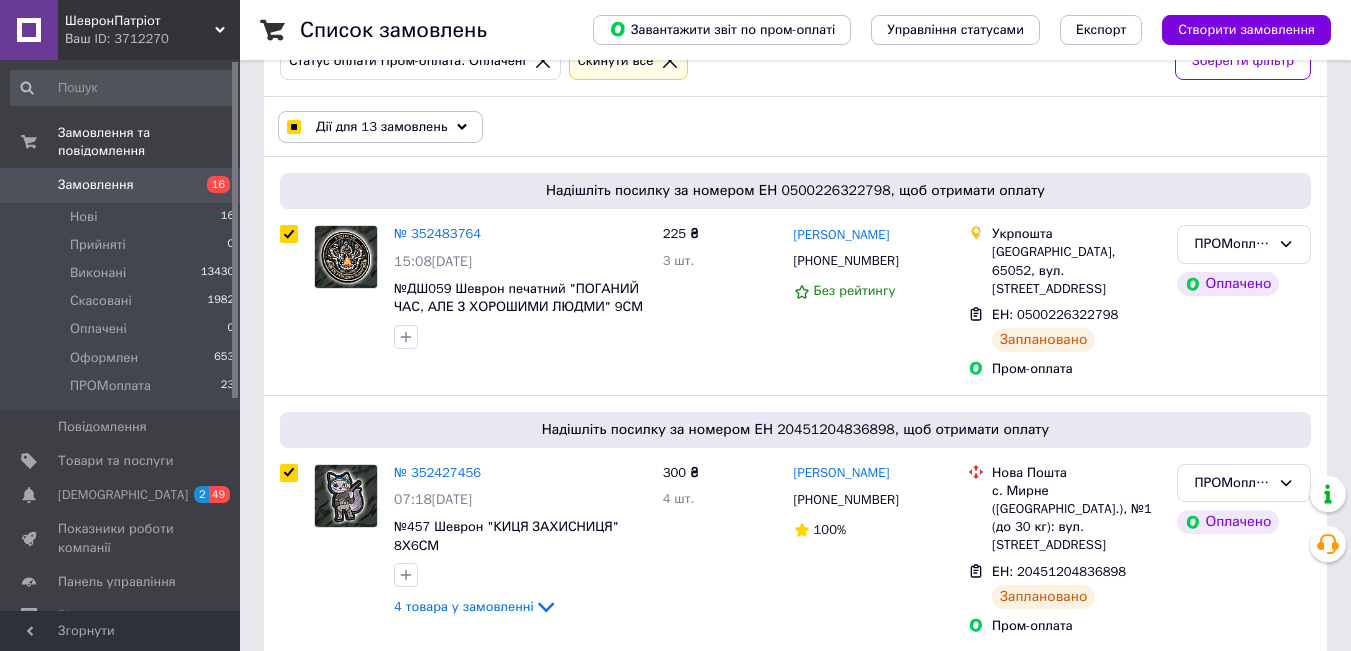 click on "Дії для 13 замовлень" at bounding box center (381, 127) 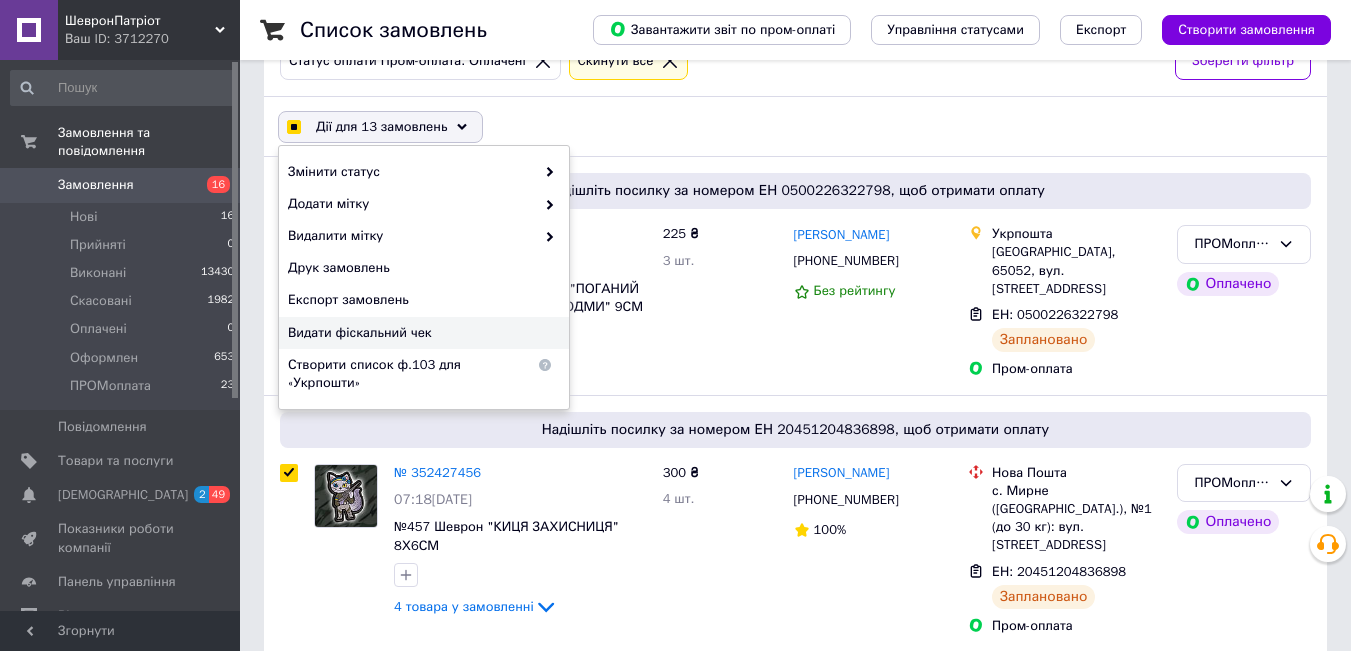 click on "Видати фіскальний чек" at bounding box center (421, 333) 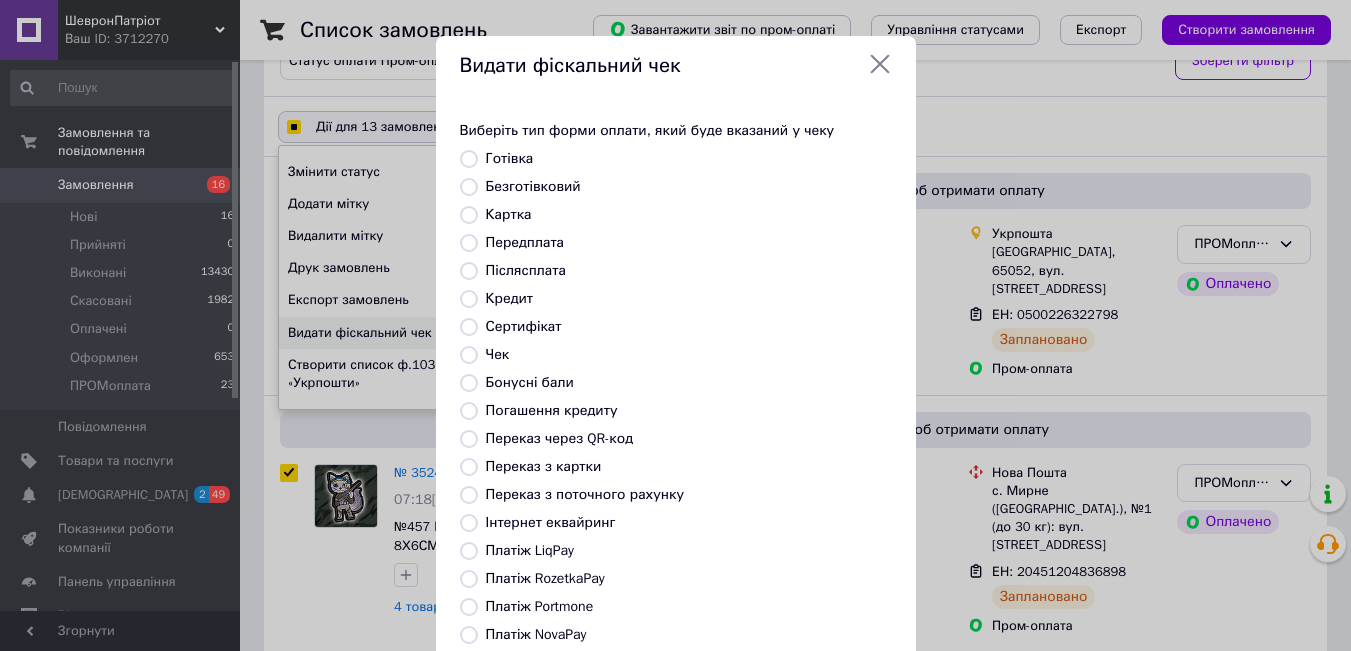 checkbox on "true" 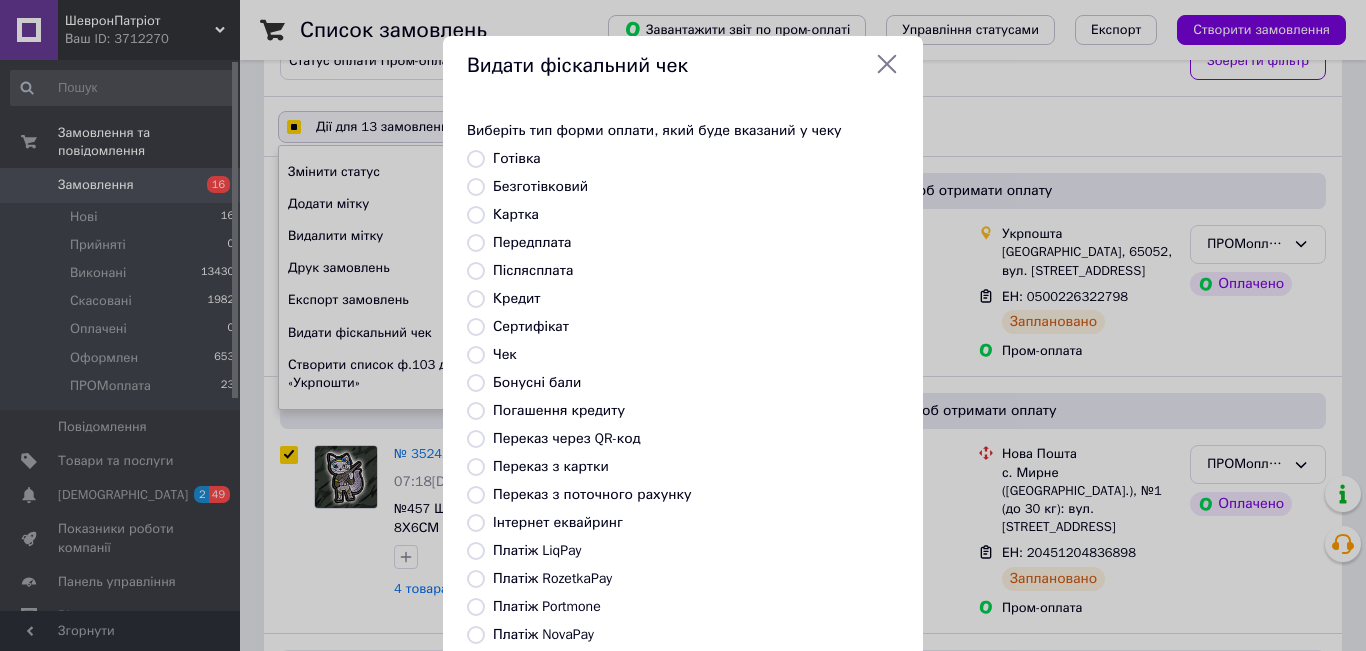 click on "Платіж RozetkaPay" at bounding box center [552, 578] 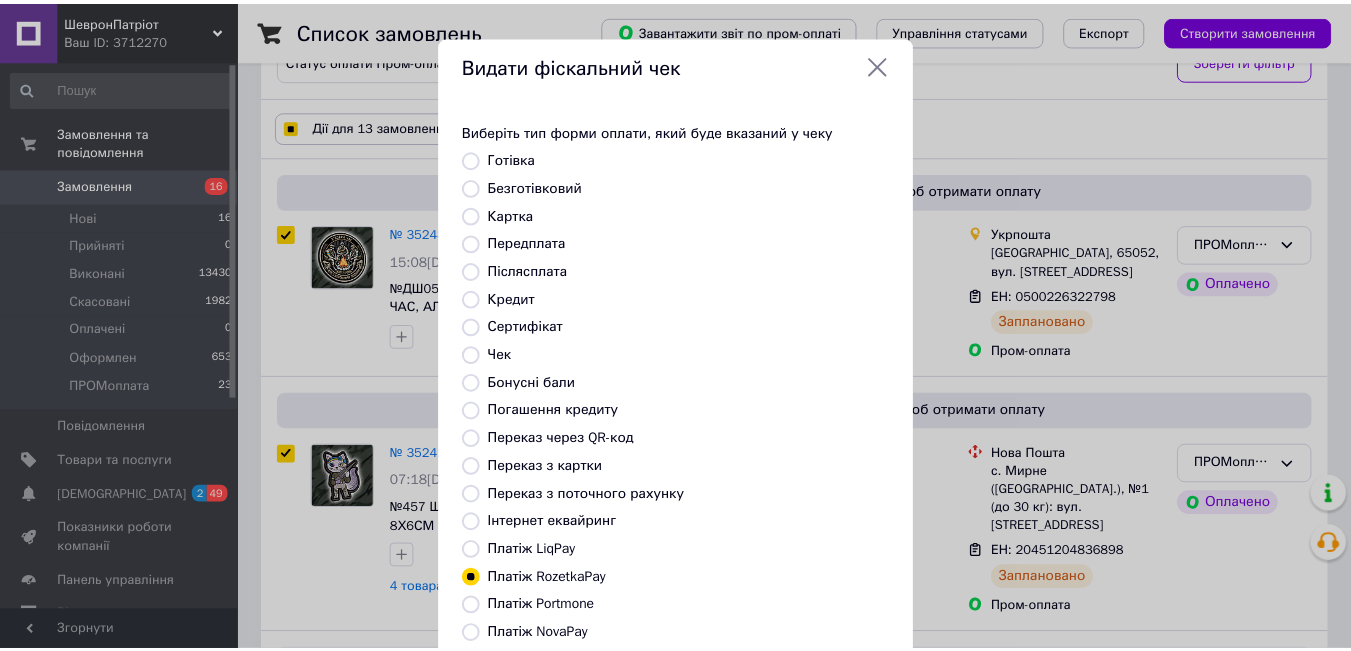scroll, scrollTop: 120, scrollLeft: 0, axis: vertical 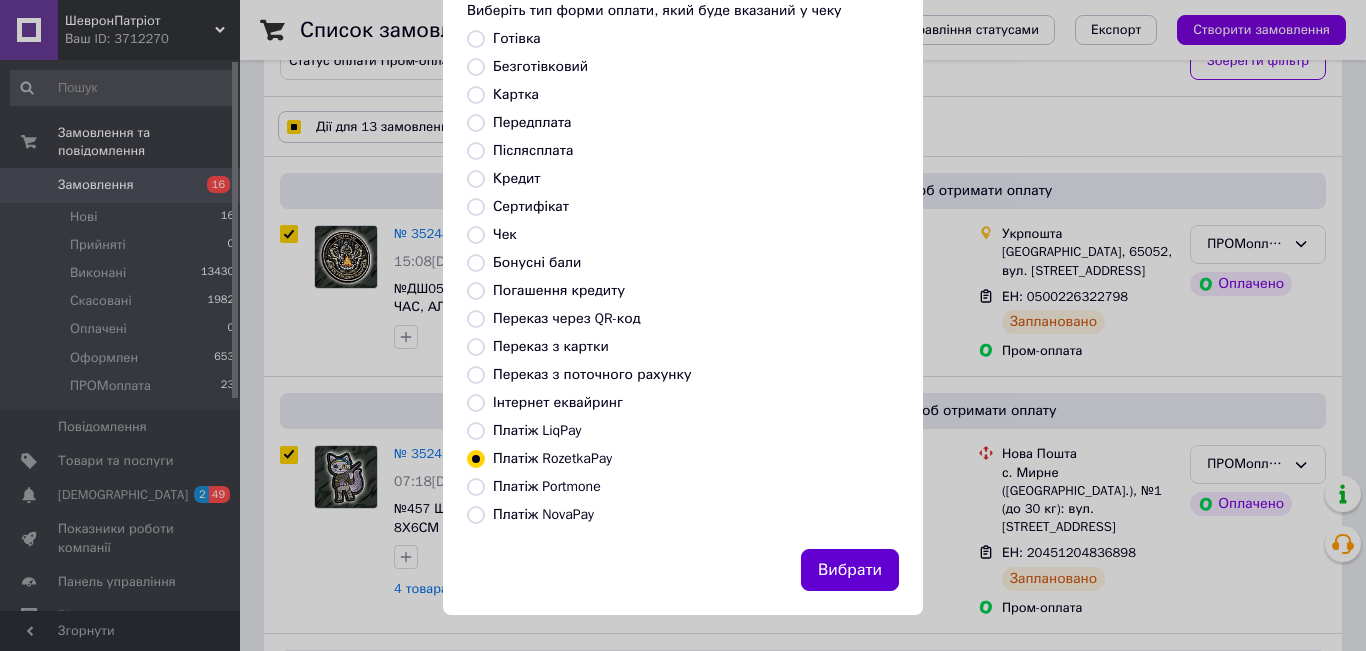 click on "Вибрати" at bounding box center [850, 570] 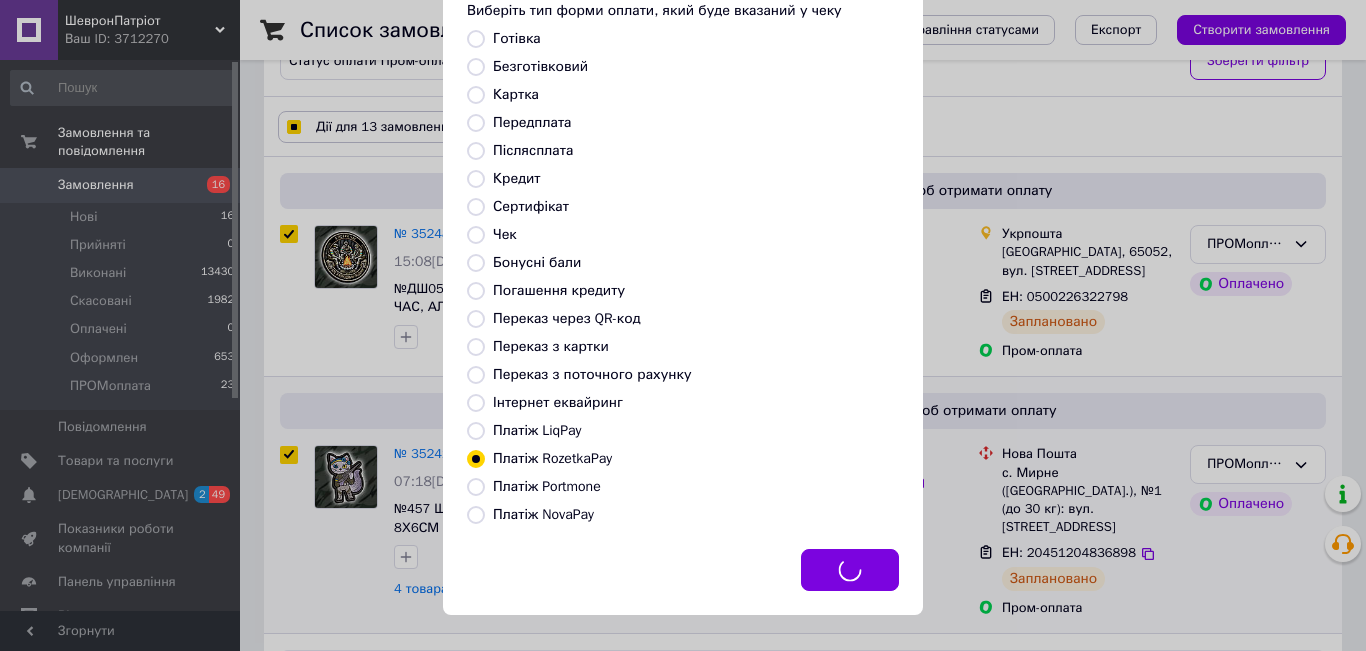 checkbox on "true" 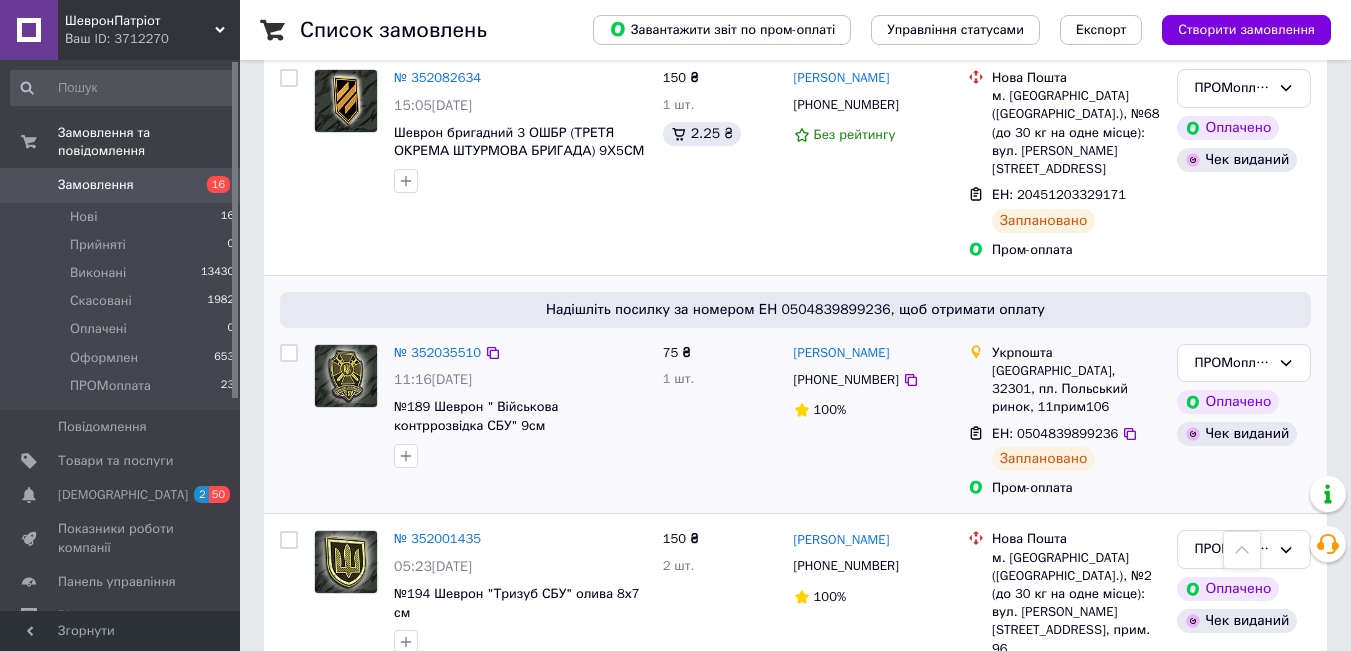 scroll, scrollTop: 4000, scrollLeft: 0, axis: vertical 